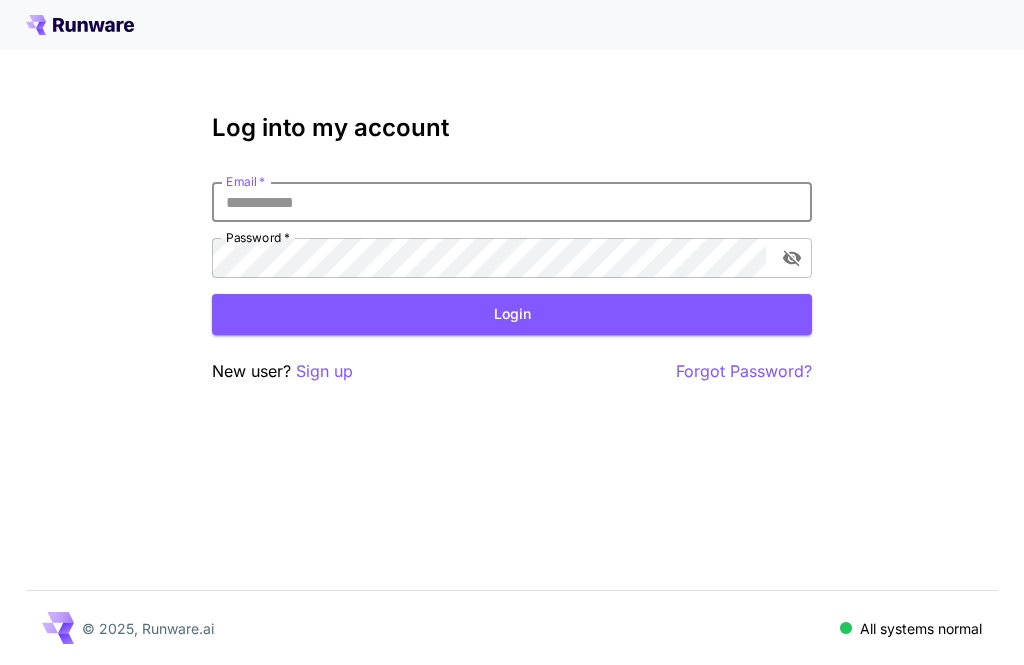 scroll, scrollTop: 0, scrollLeft: 0, axis: both 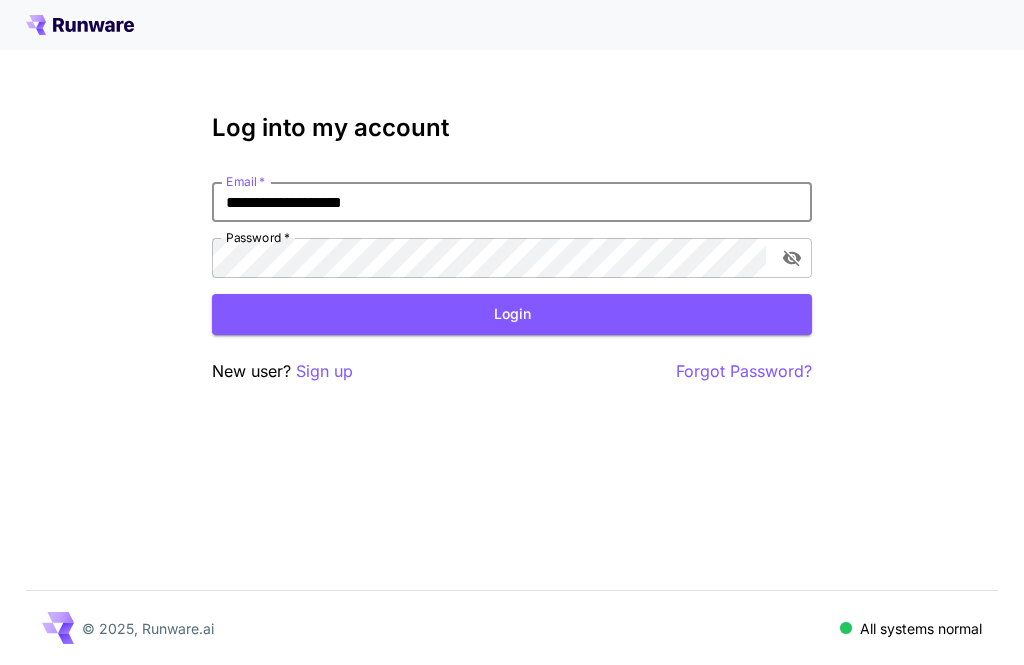 click on "Login" at bounding box center (512, 314) 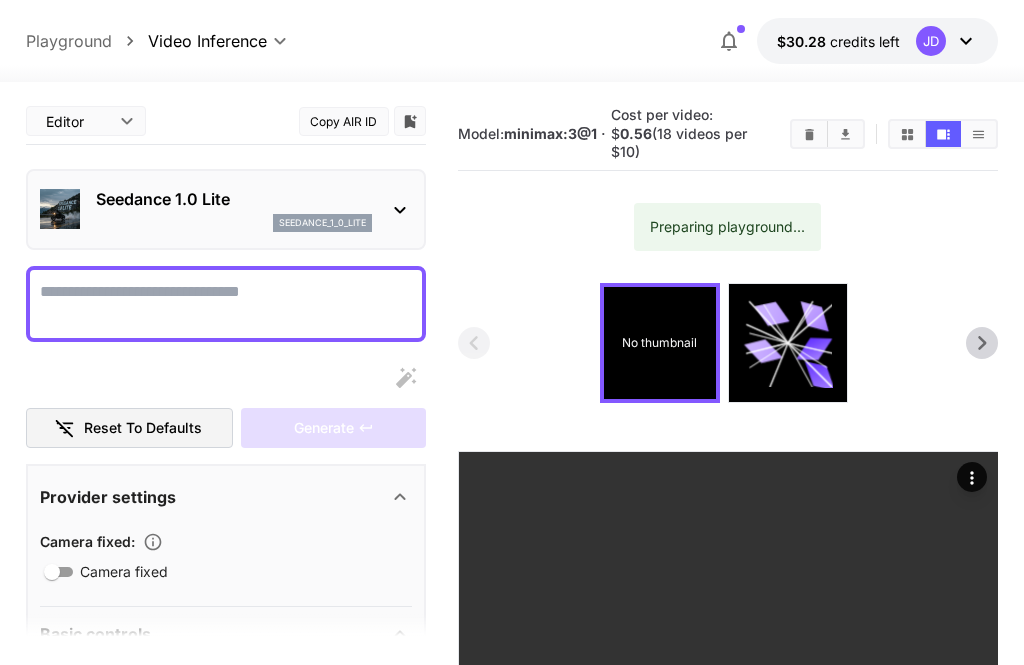 scroll, scrollTop: 0, scrollLeft: 0, axis: both 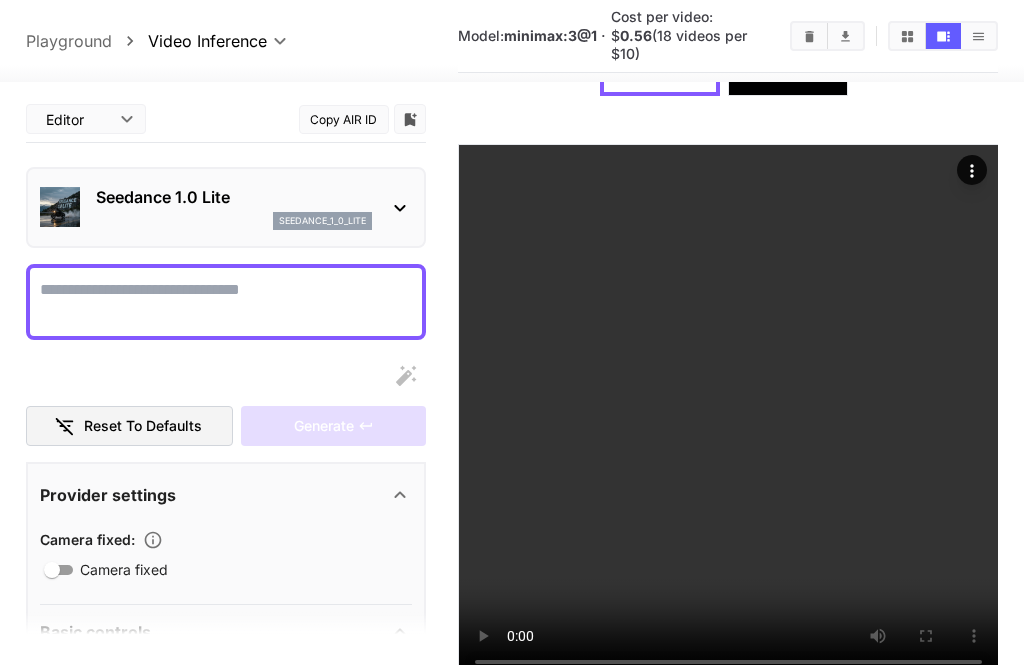 click at bounding box center (728, 414) 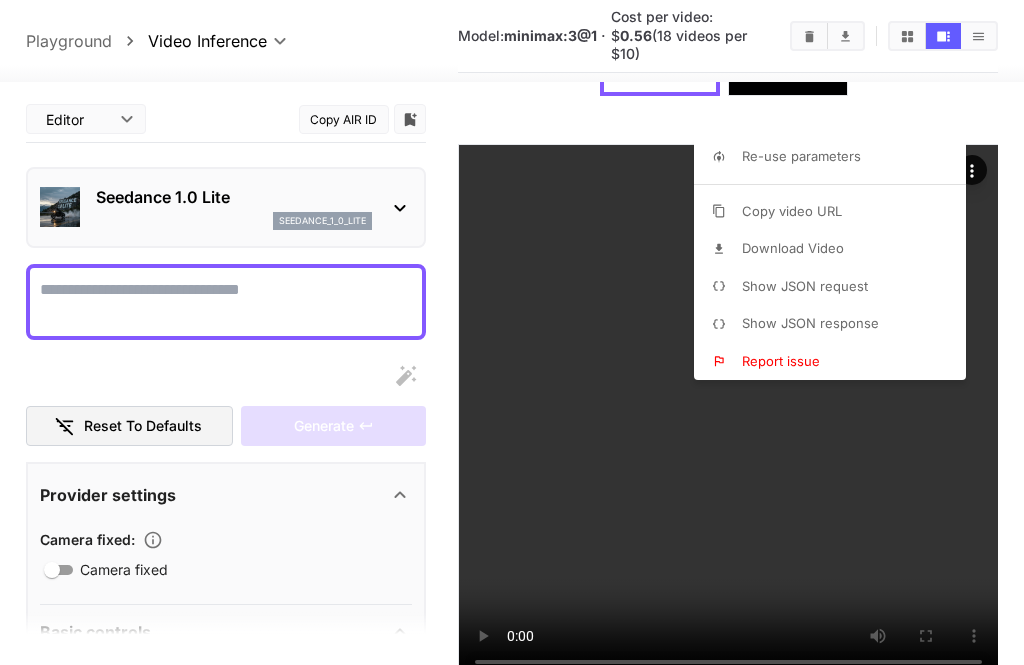 click on "Download Video" at bounding box center [793, 248] 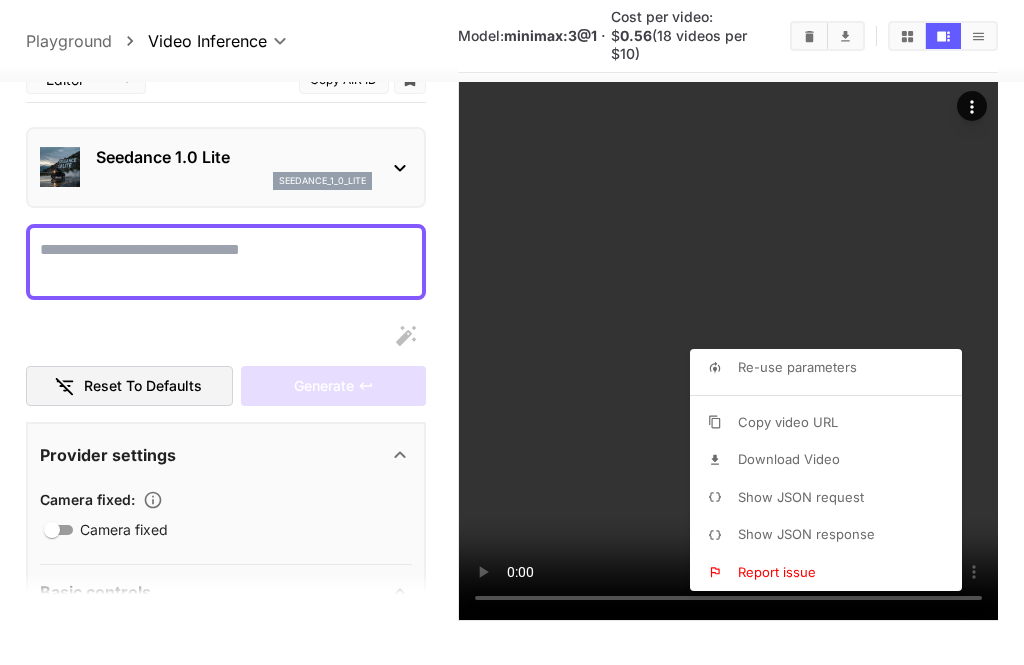 scroll, scrollTop: 0, scrollLeft: 0, axis: both 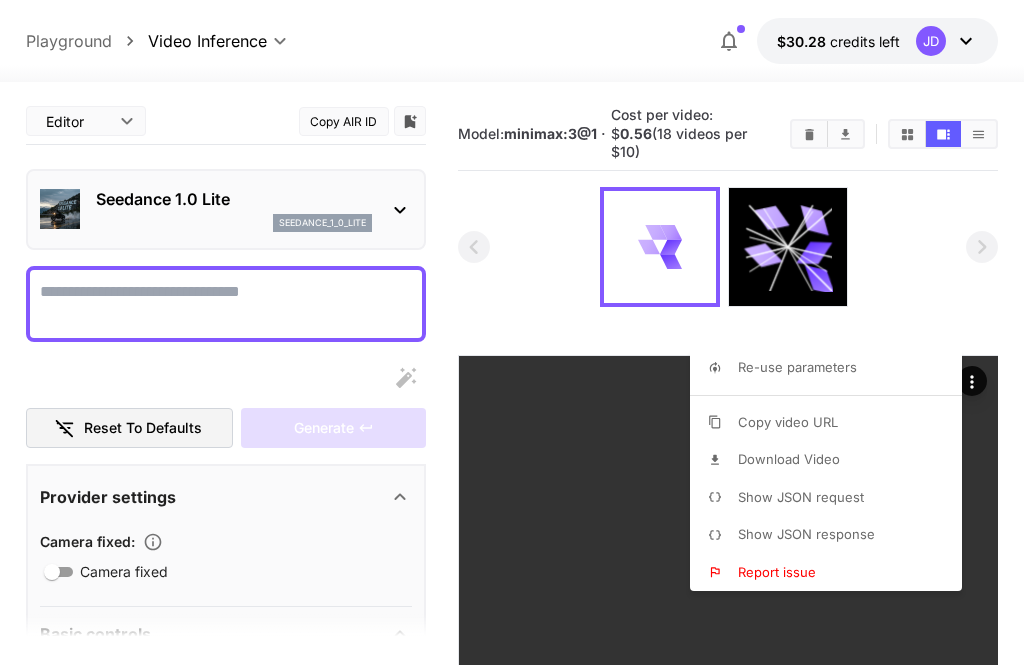 click at bounding box center [512, 332] 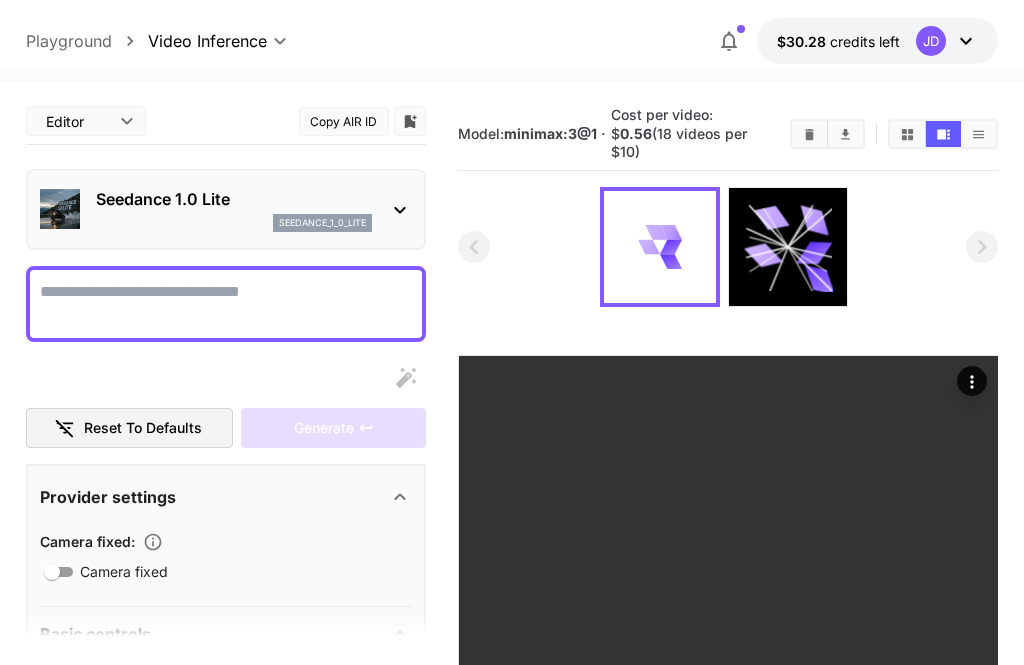 click 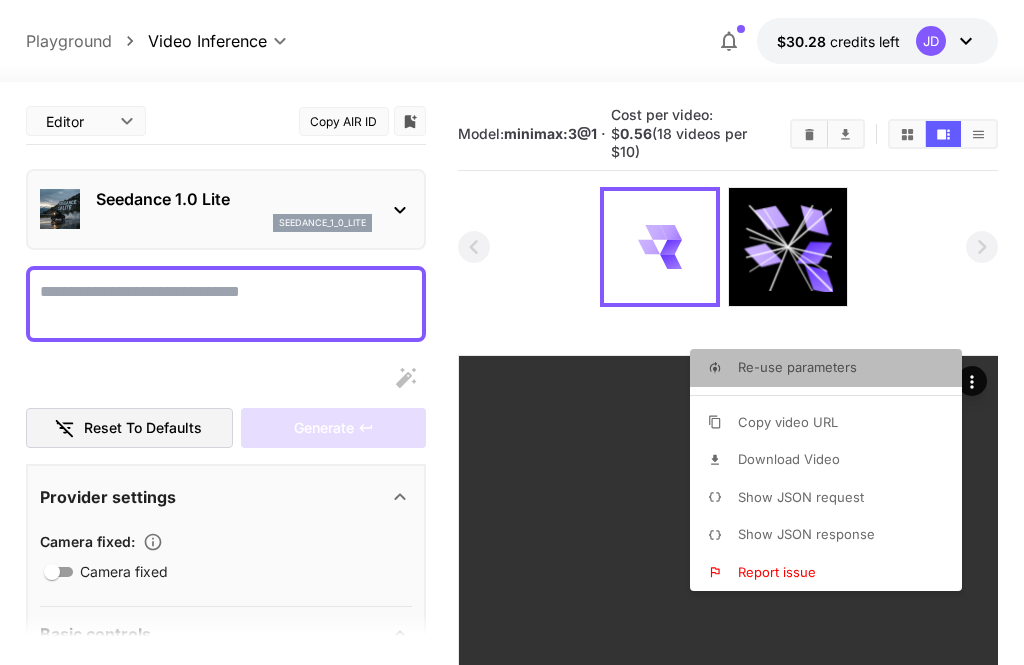 click on "Re-use parameters" at bounding box center (832, 368) 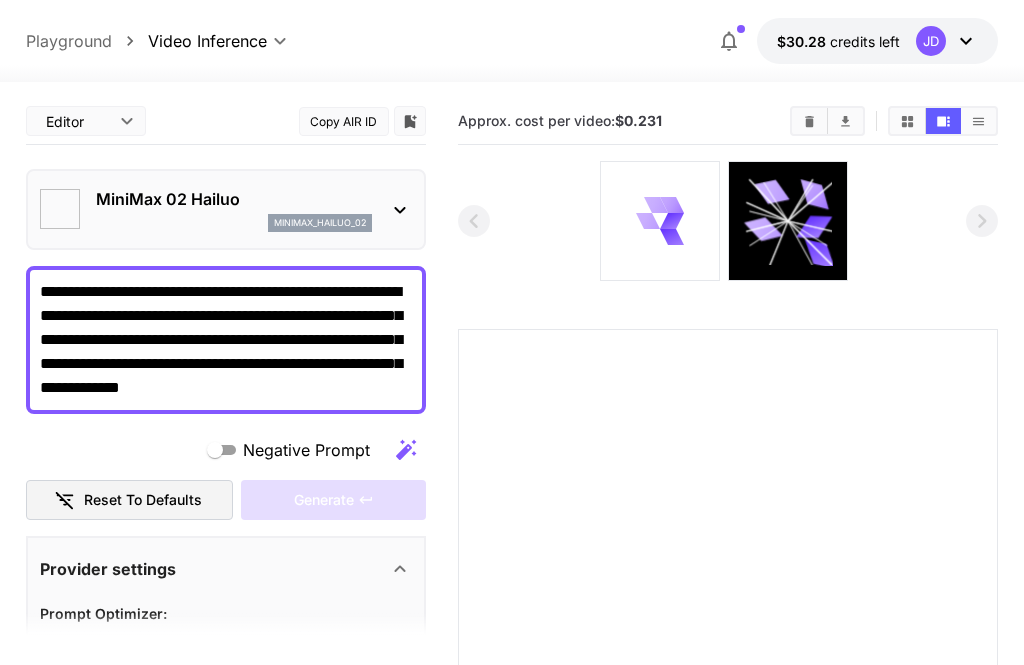 type on "**********" 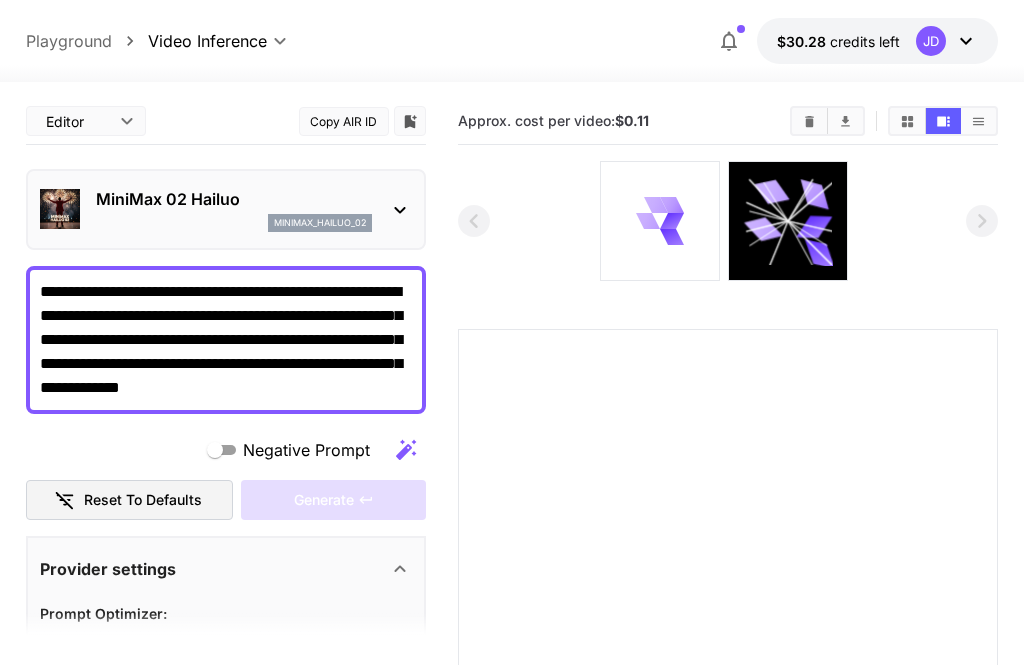 click on "**********" at bounding box center [226, 340] 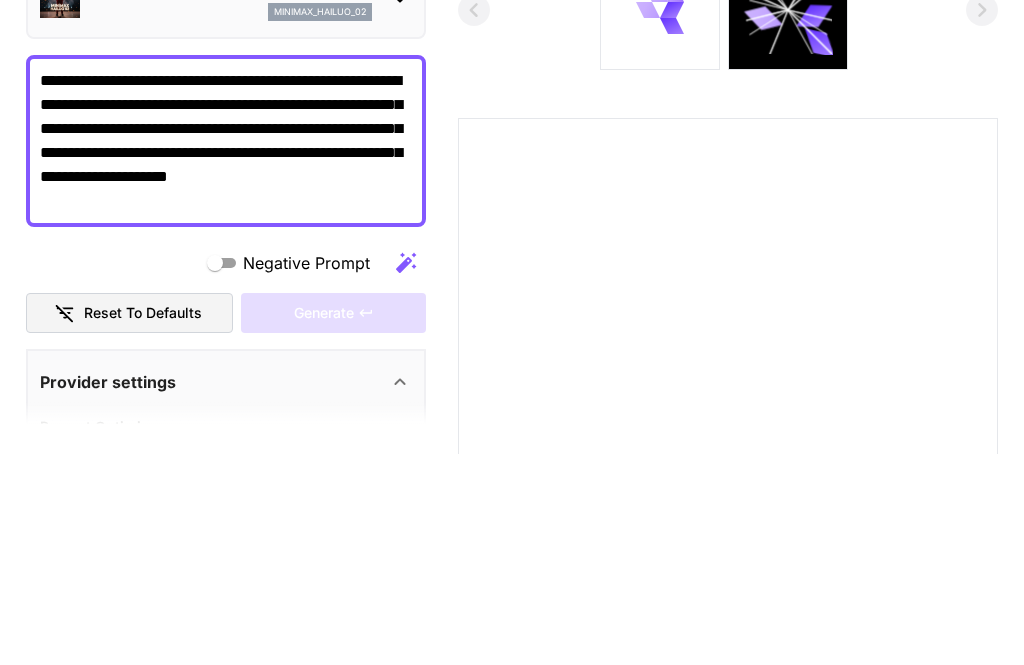 click on "**********" at bounding box center (226, 352) 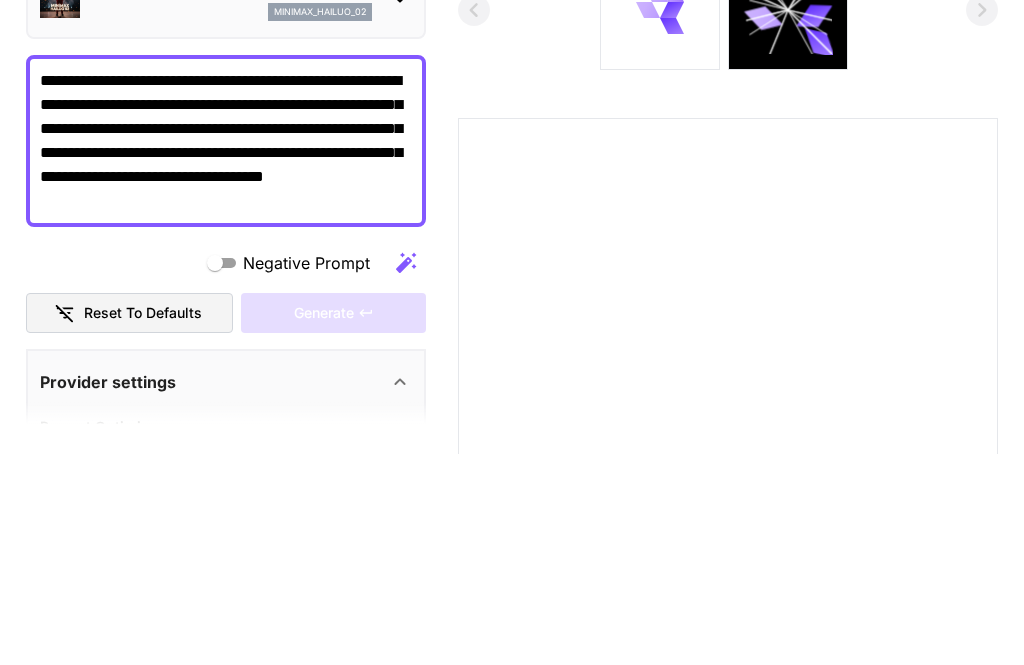 scroll, scrollTop: 0, scrollLeft: 0, axis: both 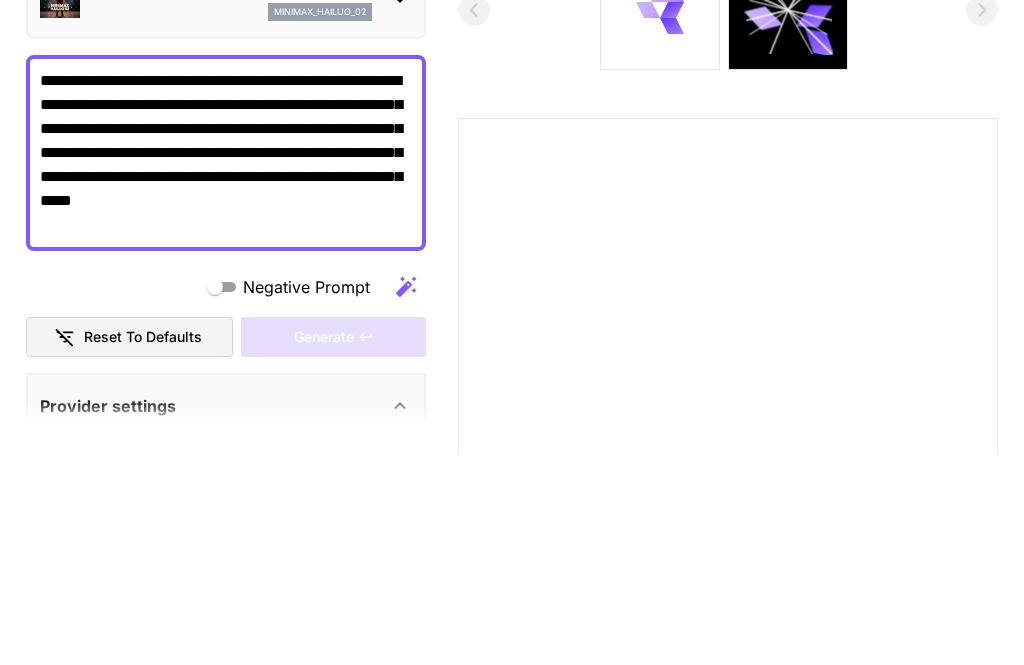 click on "**********" at bounding box center (226, 364) 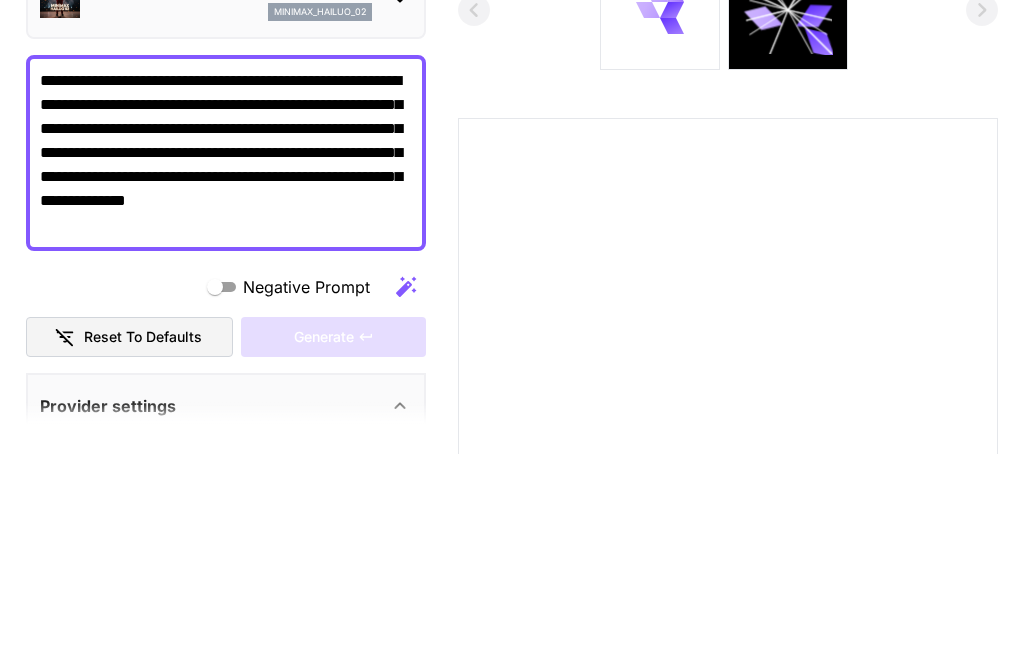 scroll, scrollTop: 0, scrollLeft: 0, axis: both 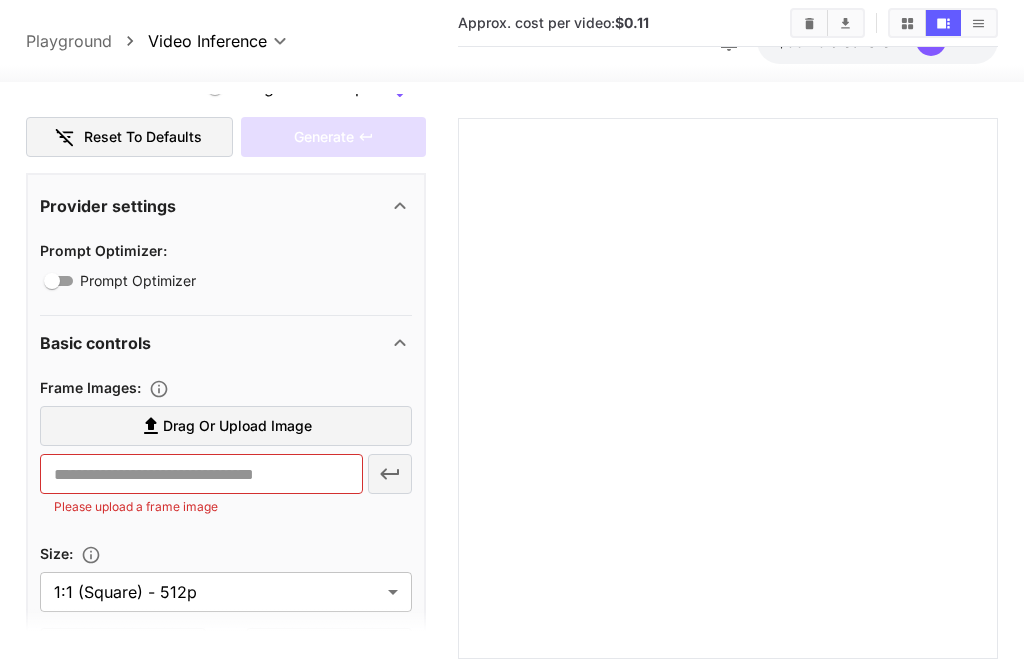 type on "**********" 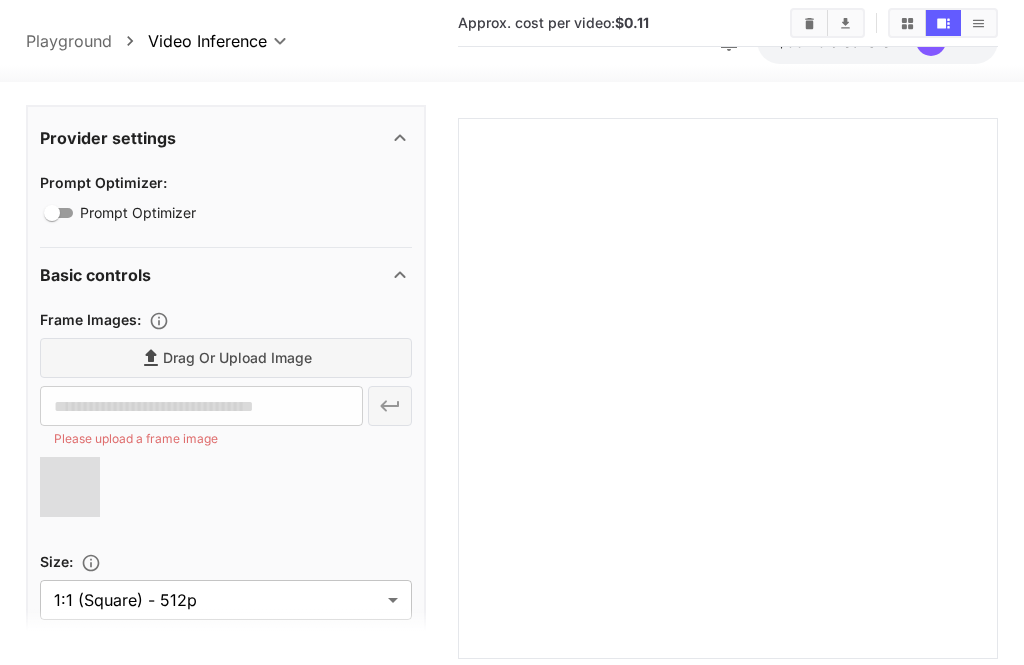 type on "**********" 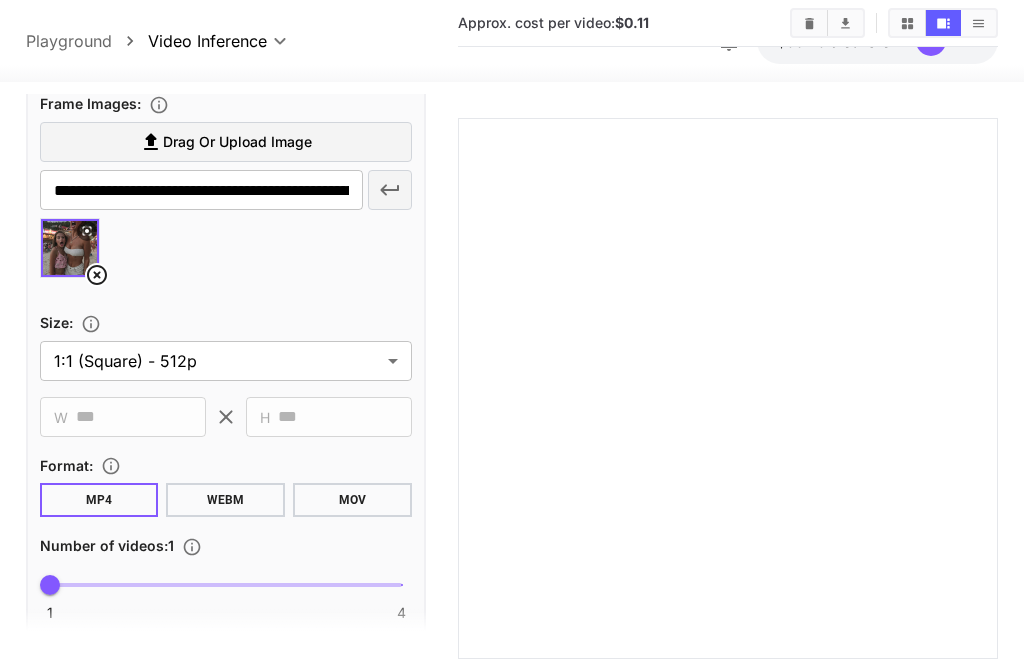 scroll, scrollTop: 692, scrollLeft: 0, axis: vertical 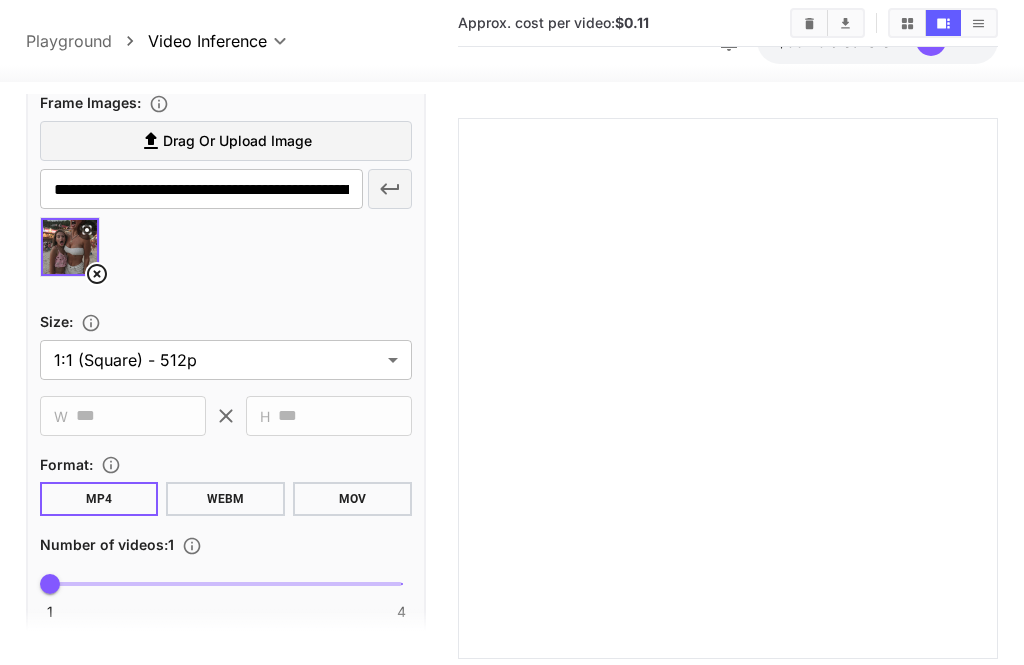 click on "**********" at bounding box center [512, 254] 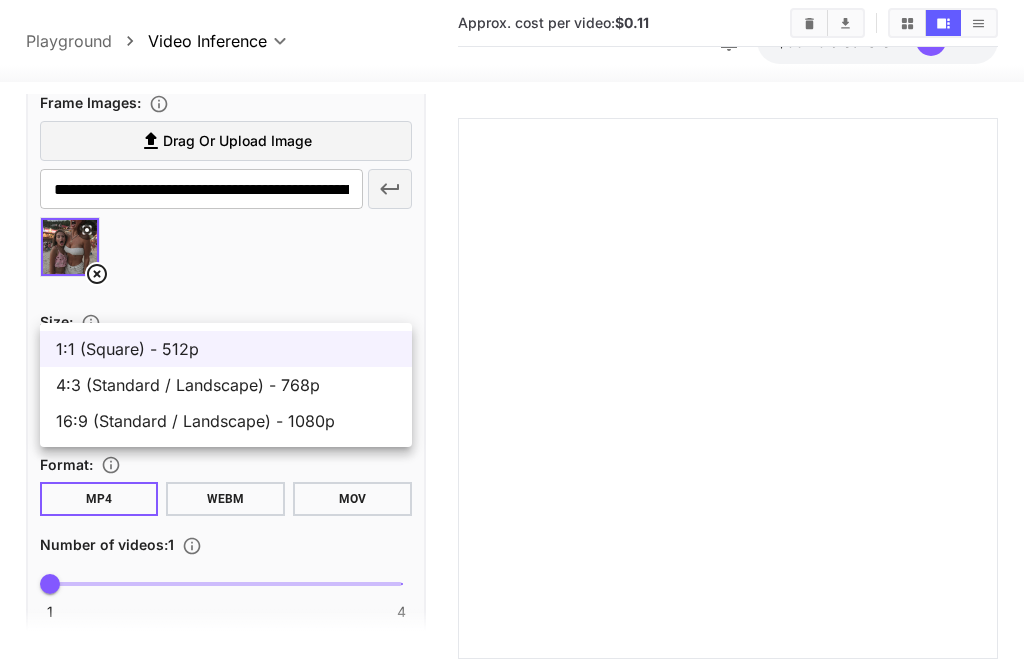 click on "4:3 (Standard / Landscape) - 768p" at bounding box center [226, 385] 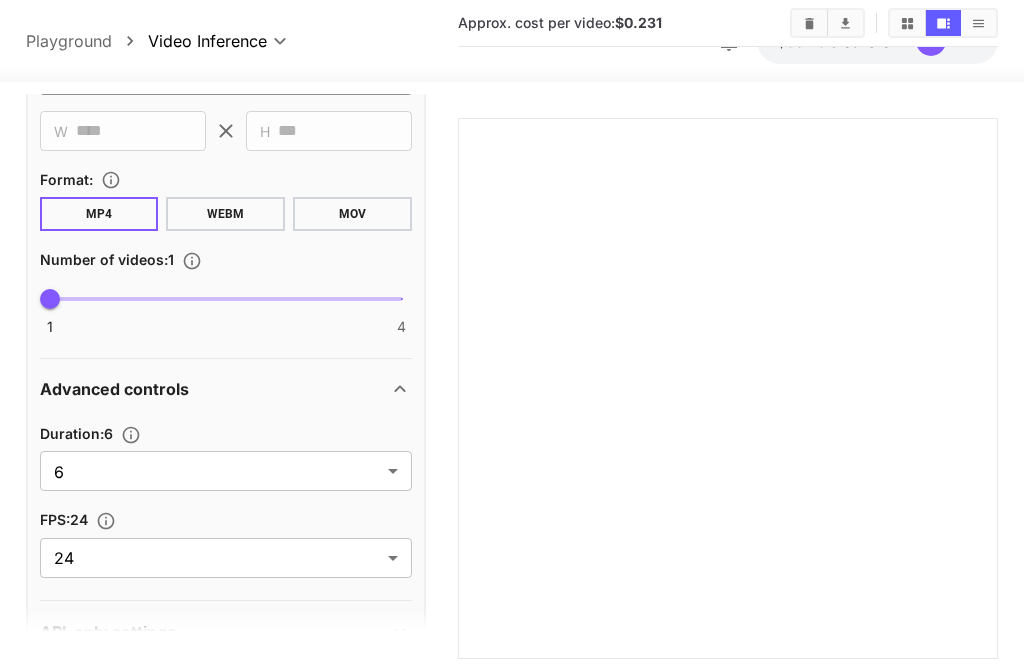 scroll, scrollTop: 975, scrollLeft: 0, axis: vertical 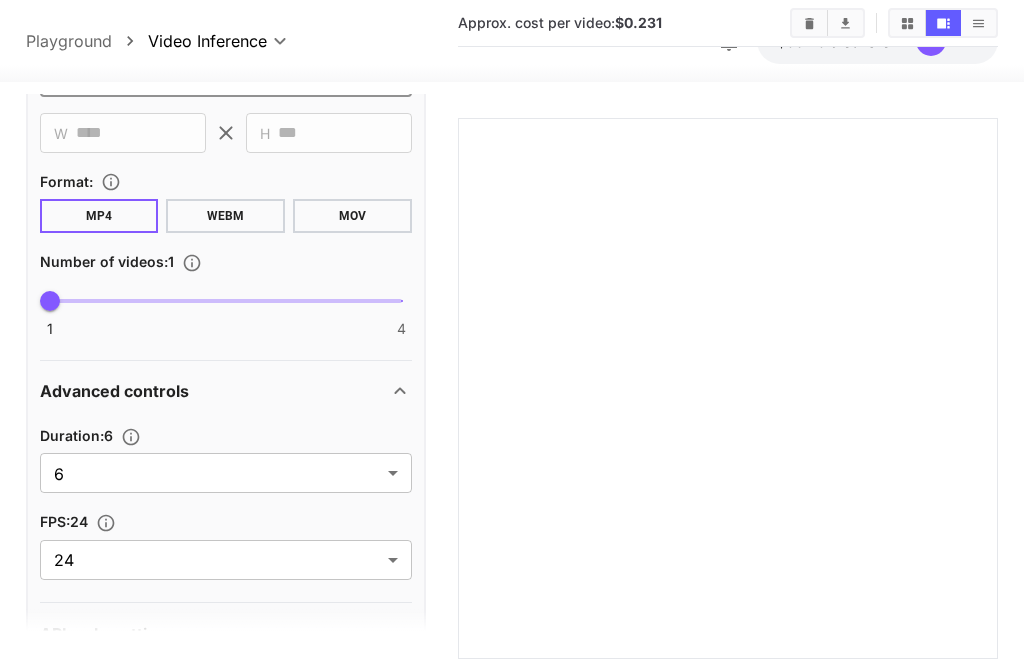 click on "**********" at bounding box center (512, 254) 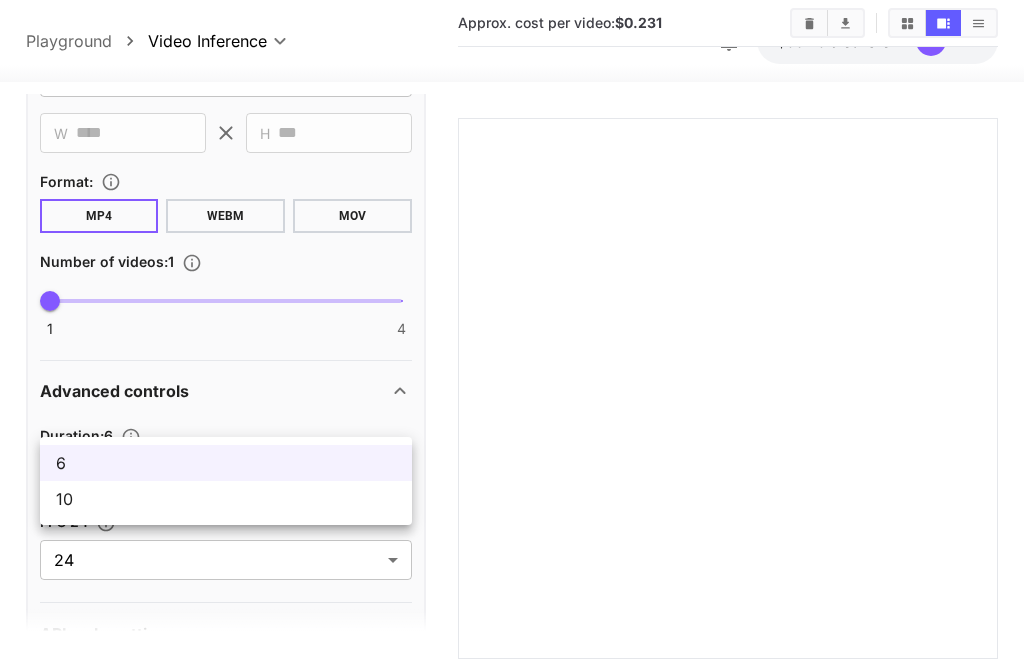 click on "10" at bounding box center (226, 499) 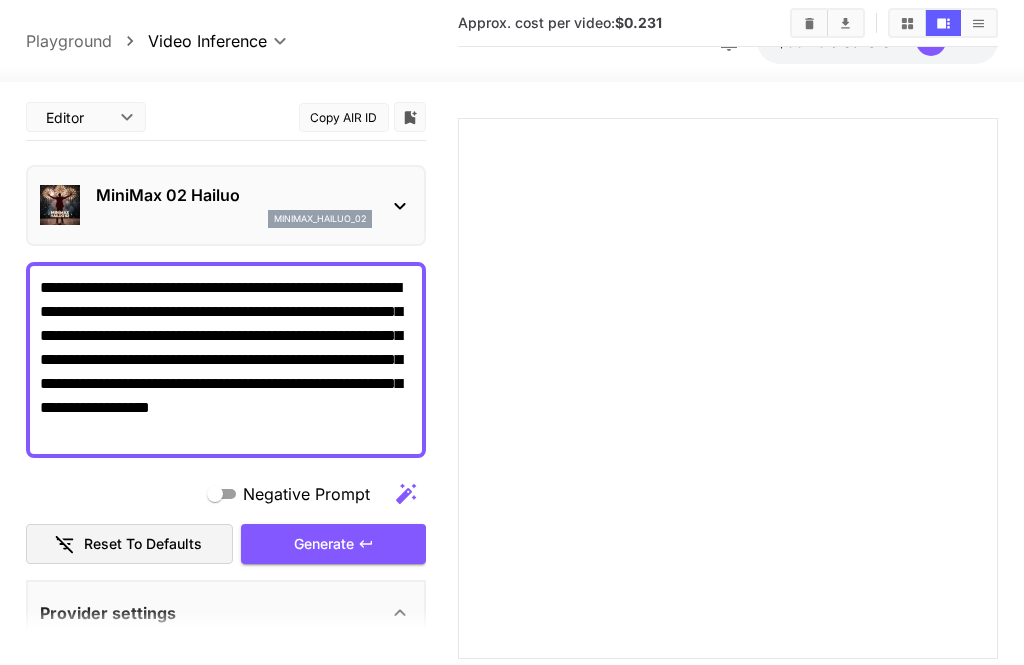 scroll, scrollTop: 0, scrollLeft: 0, axis: both 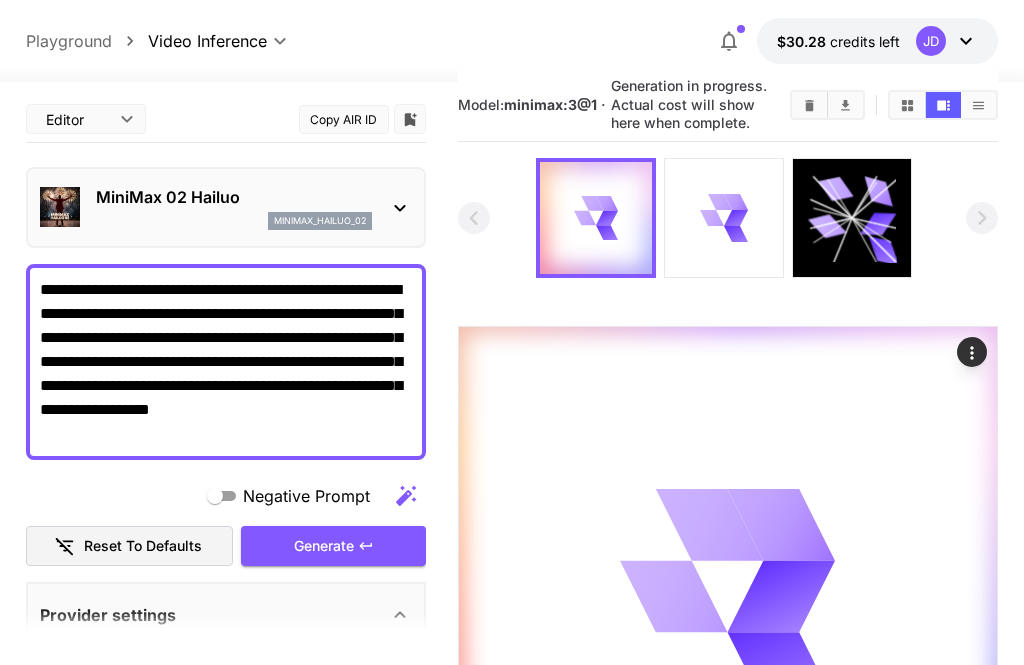 click at bounding box center (724, 218) 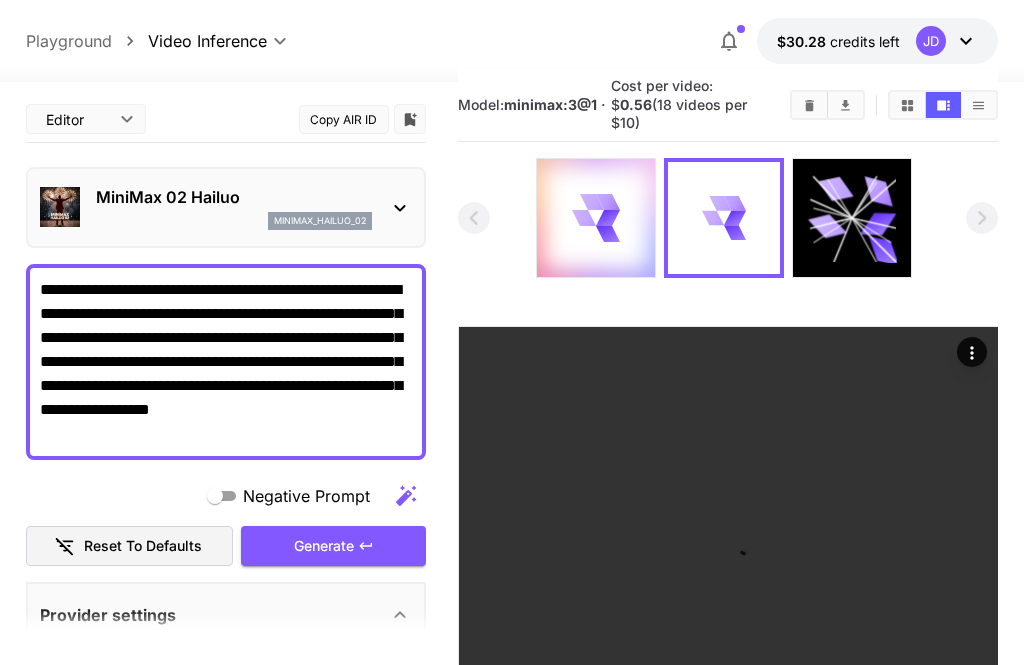 click at bounding box center [852, 218] 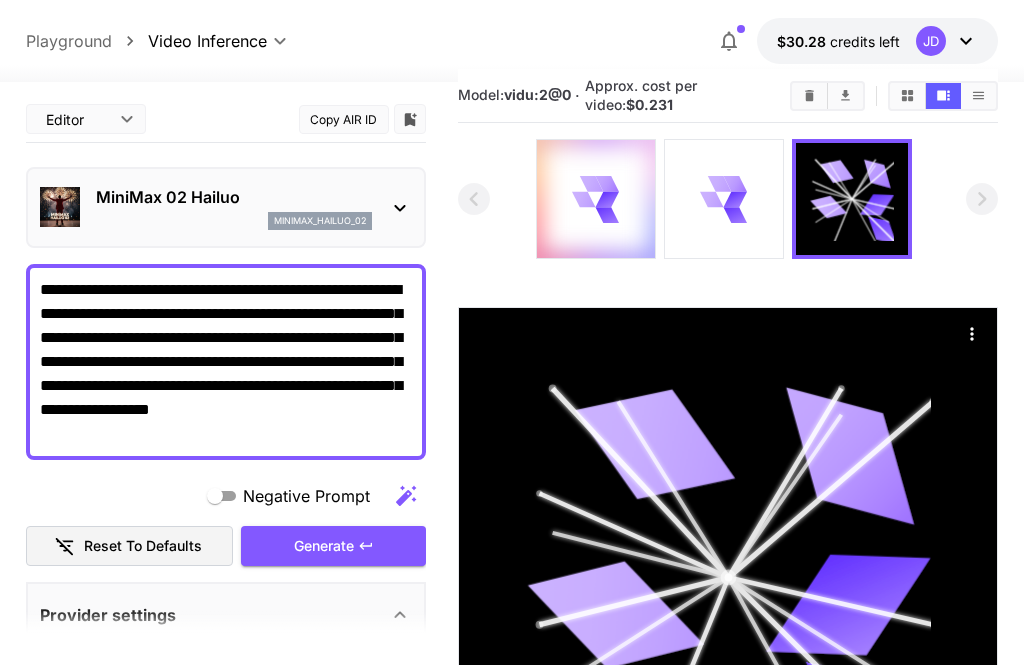 click at bounding box center (724, 199) 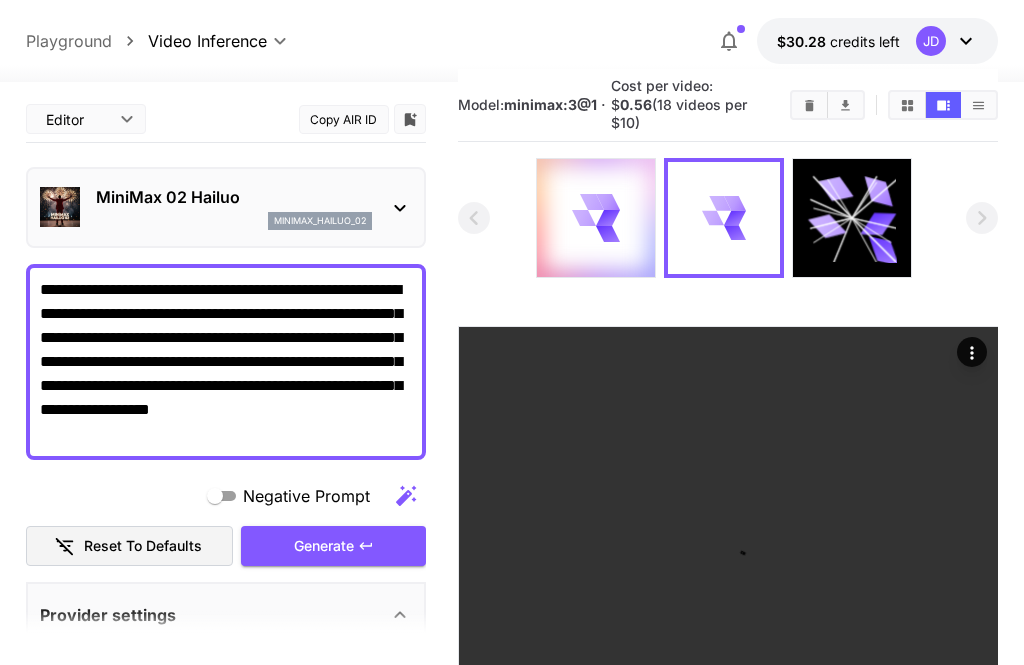 click at bounding box center (596, 218) 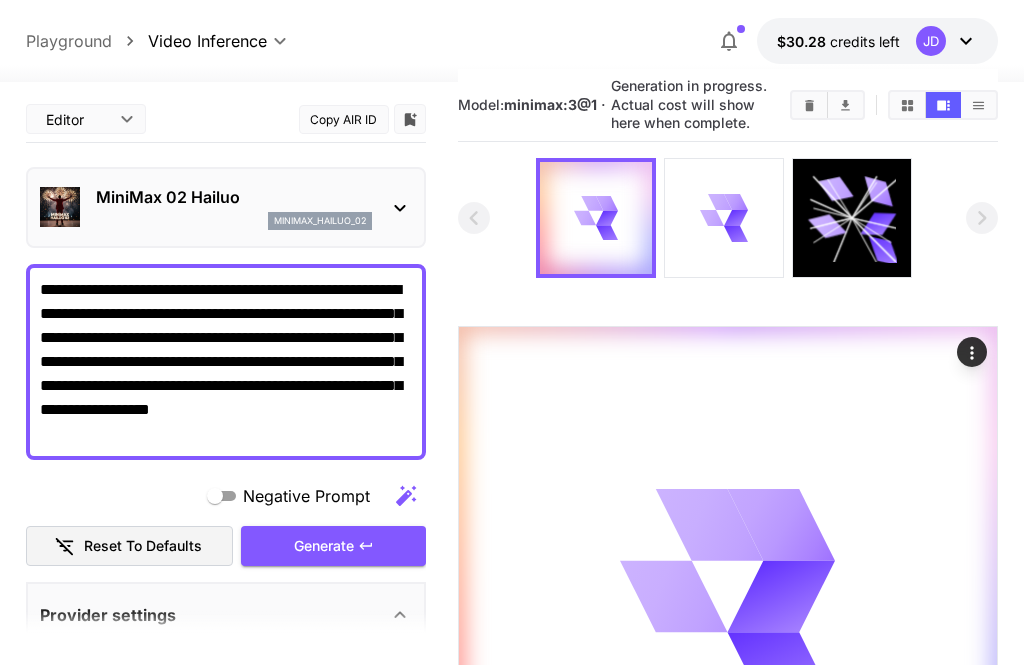 click 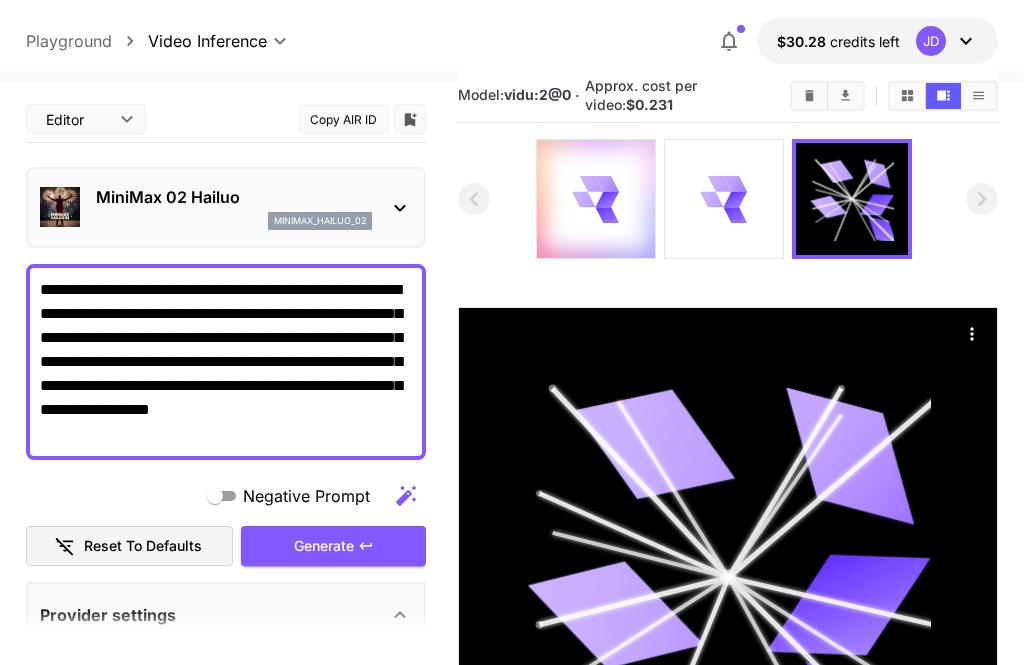 click 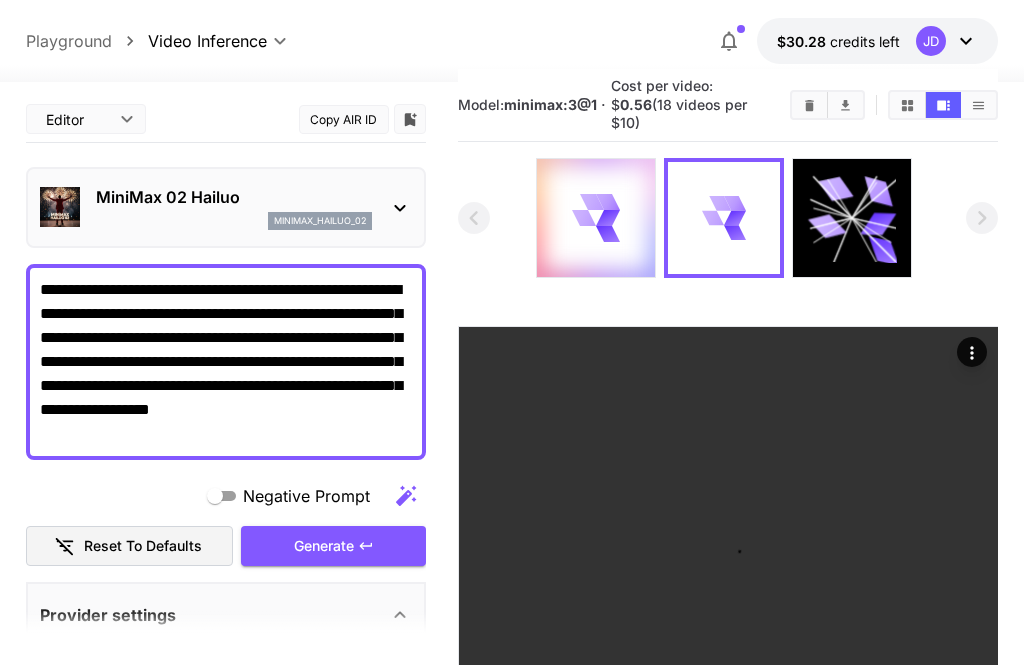 scroll, scrollTop: 0, scrollLeft: 0, axis: both 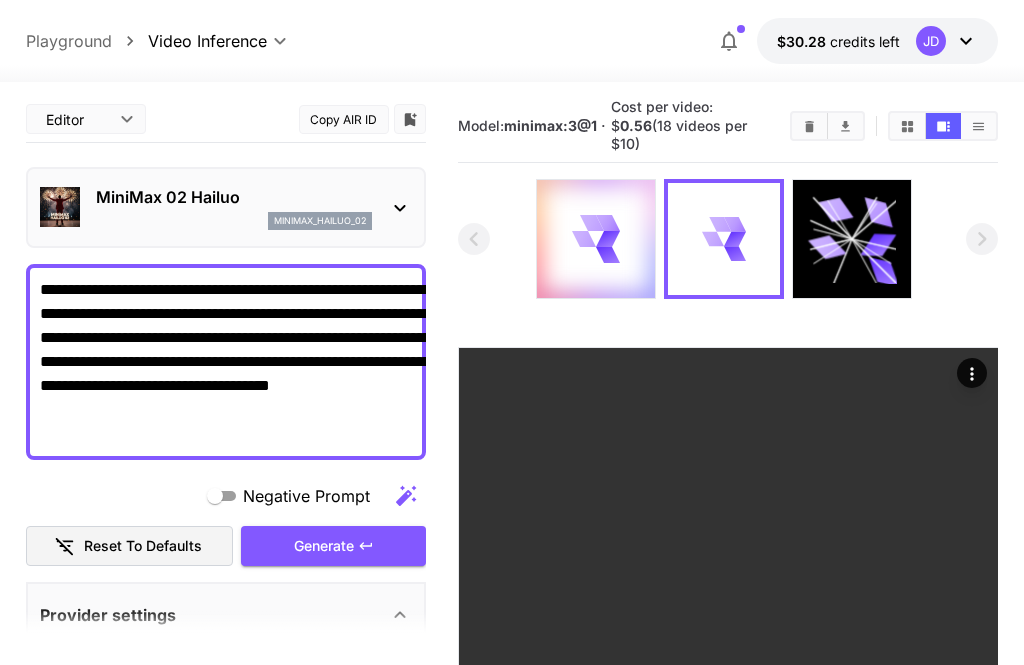 click on "**********" at bounding box center (259, 362) 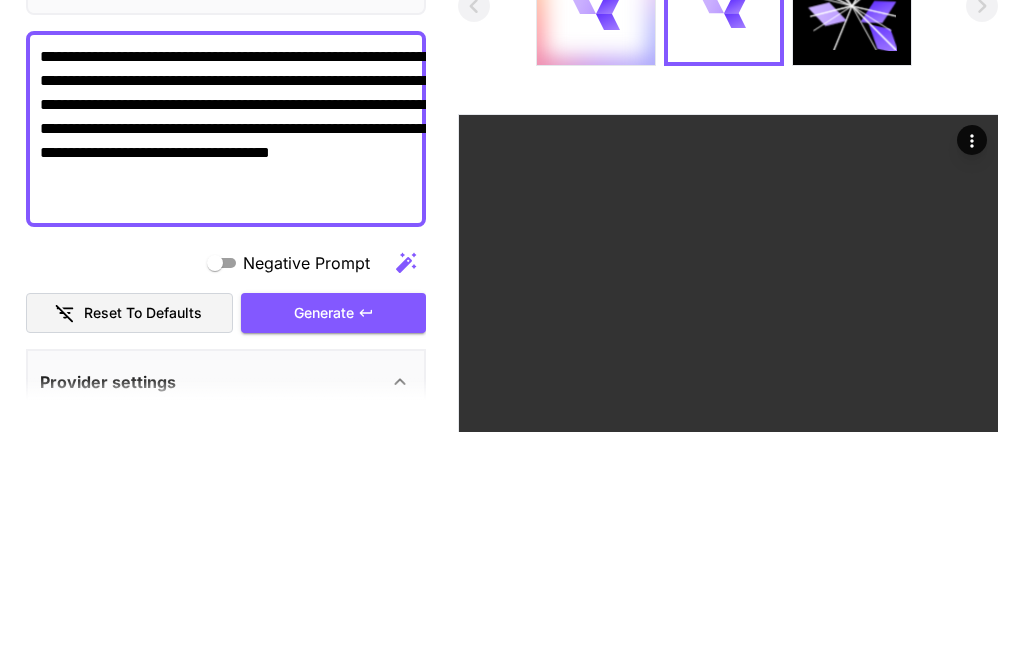 click on "**********" at bounding box center [259, 362] 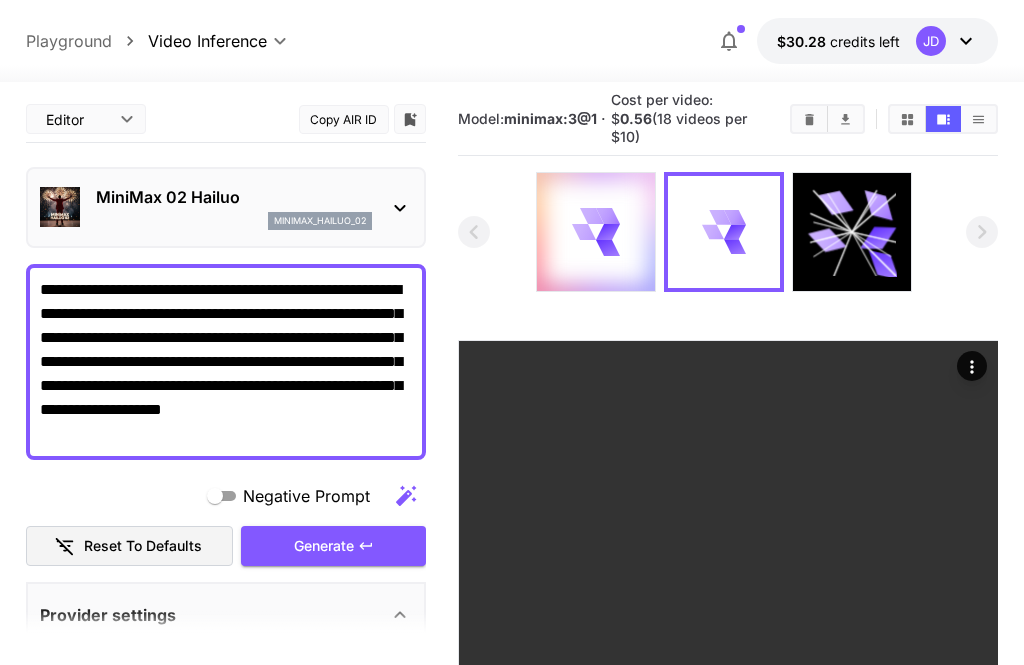 scroll, scrollTop: 16, scrollLeft: 0, axis: vertical 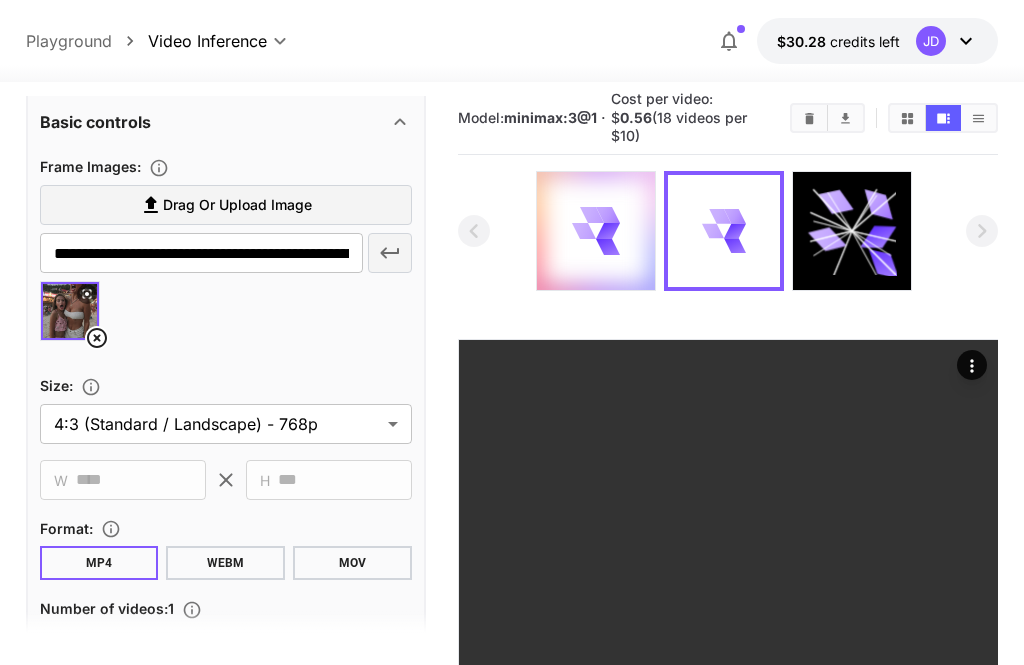 type on "**********" 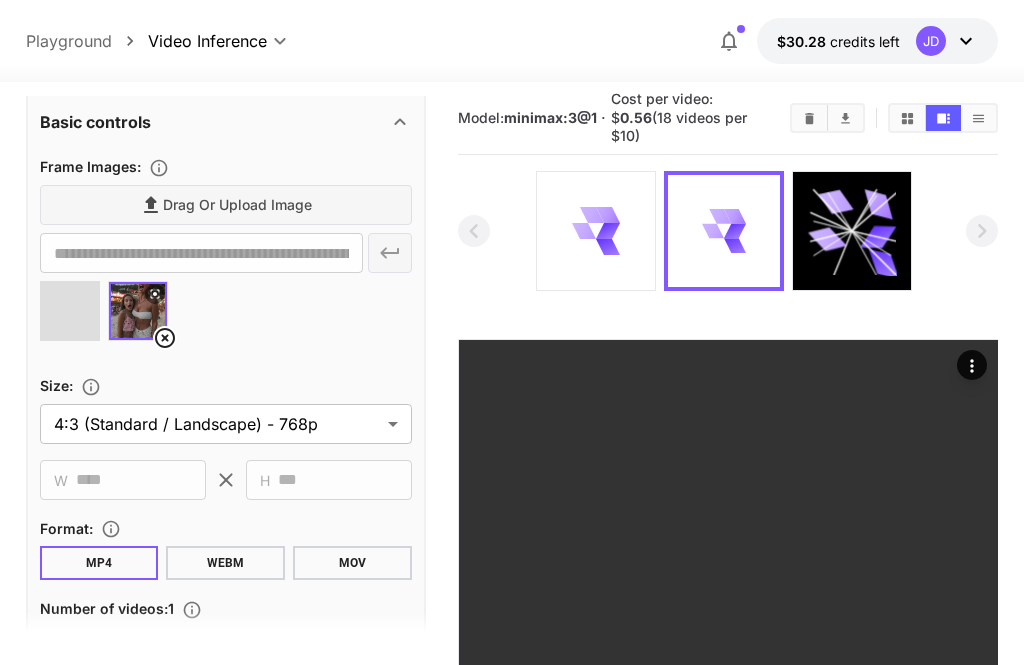 type on "**********" 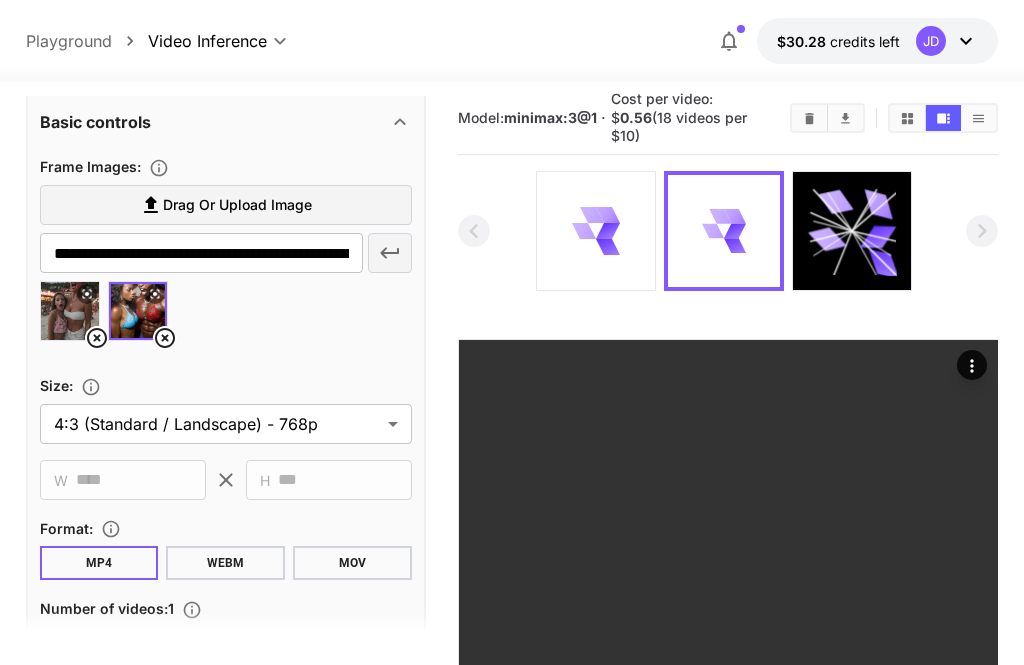 click 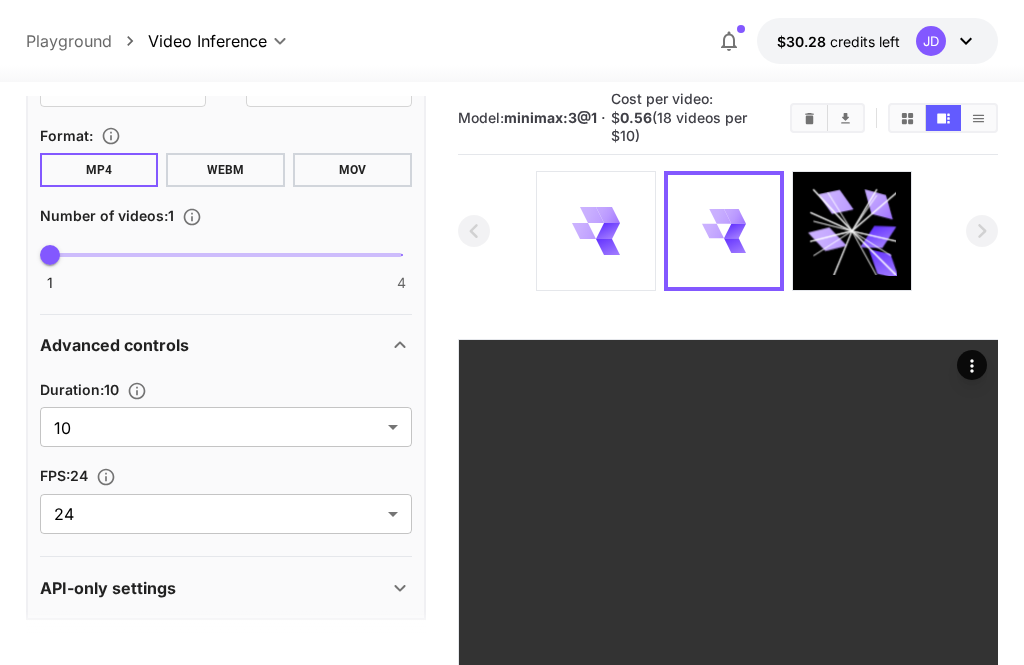 scroll, scrollTop: 1022, scrollLeft: 0, axis: vertical 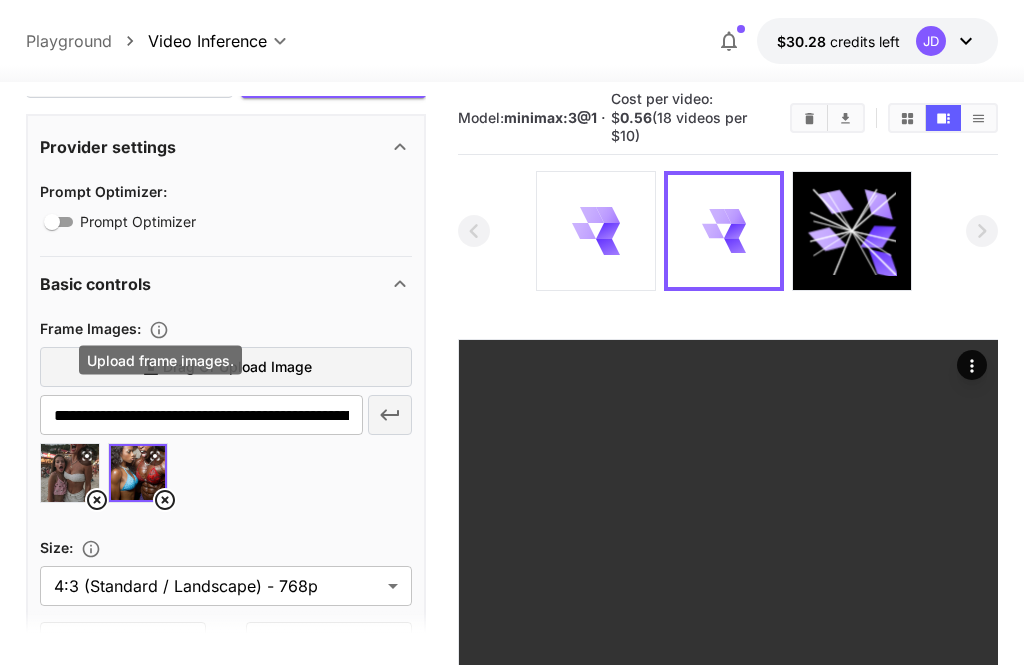 click at bounding box center [596, 231] 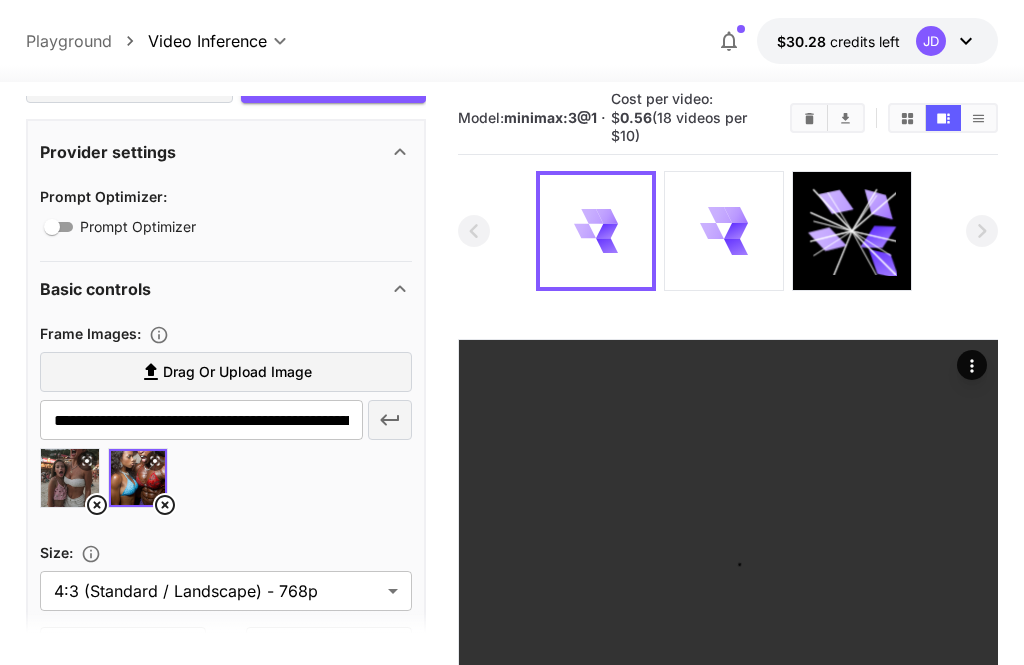 scroll, scrollTop: 460, scrollLeft: 0, axis: vertical 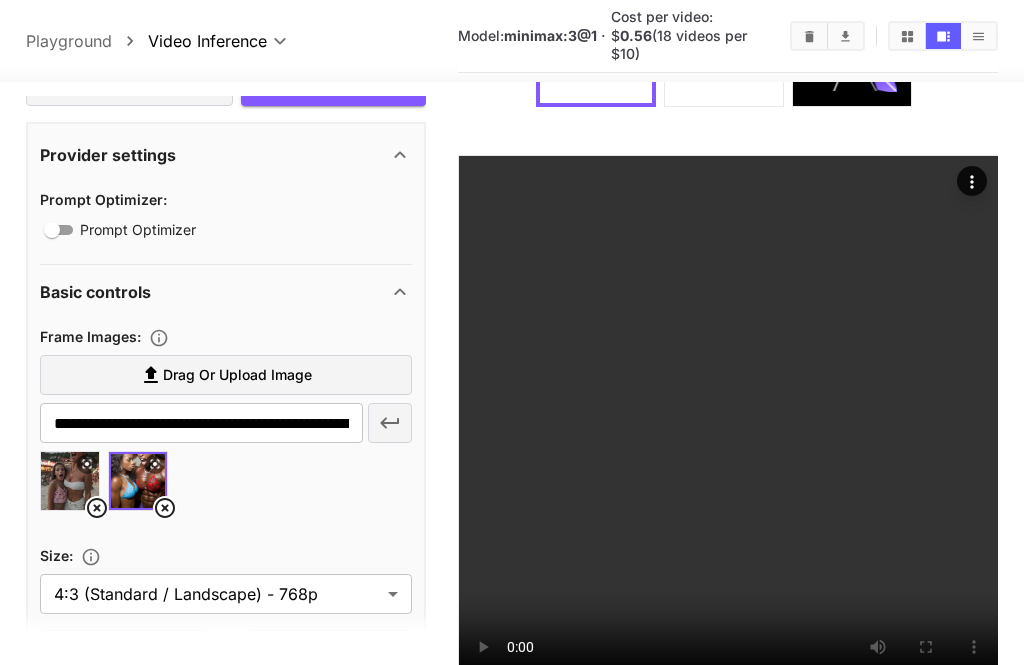 click at bounding box center [728, 425] 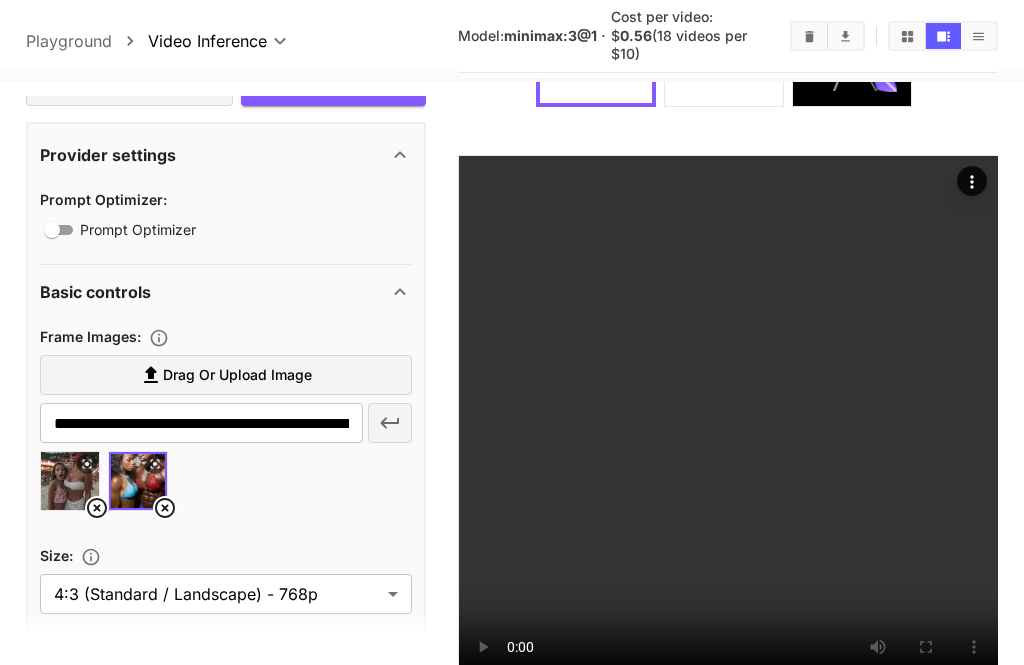 click at bounding box center (728, 341) 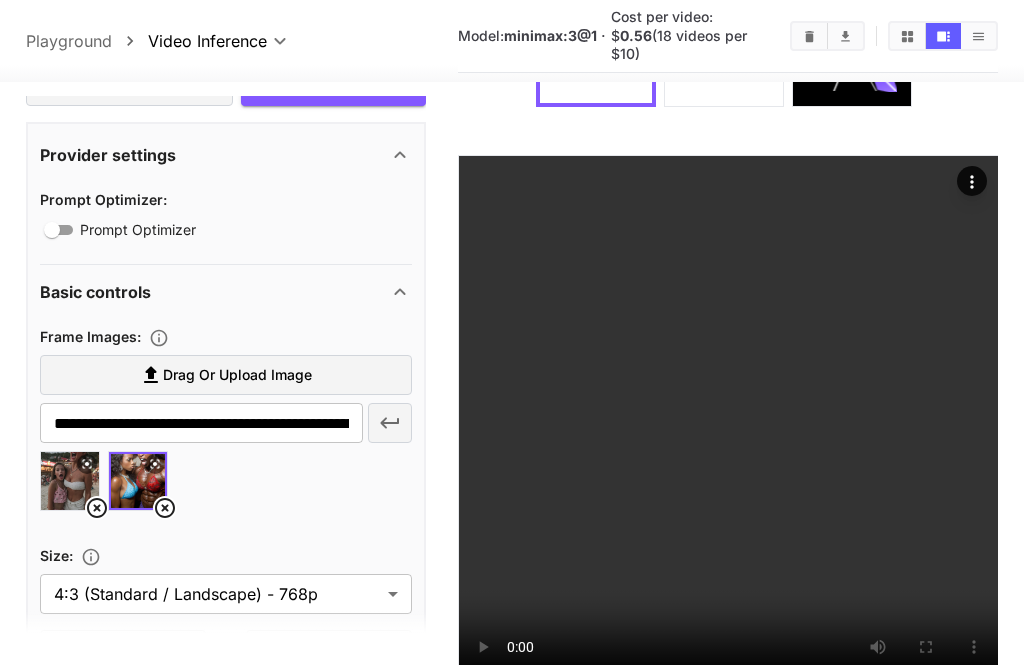 click on "**********" at bounding box center (512, 305) 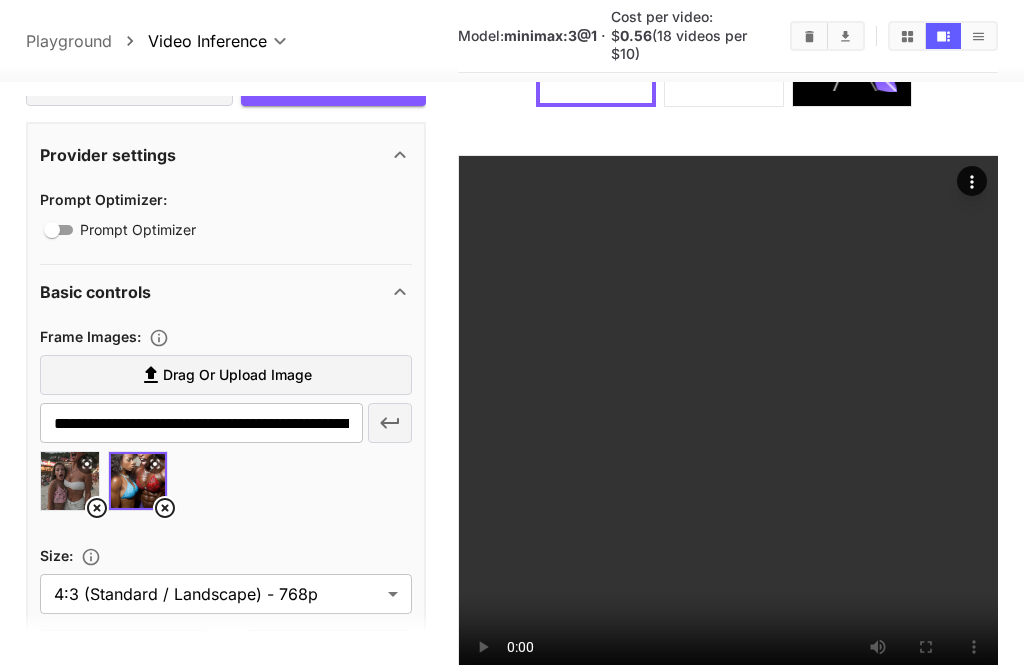 click at bounding box center (728, 425) 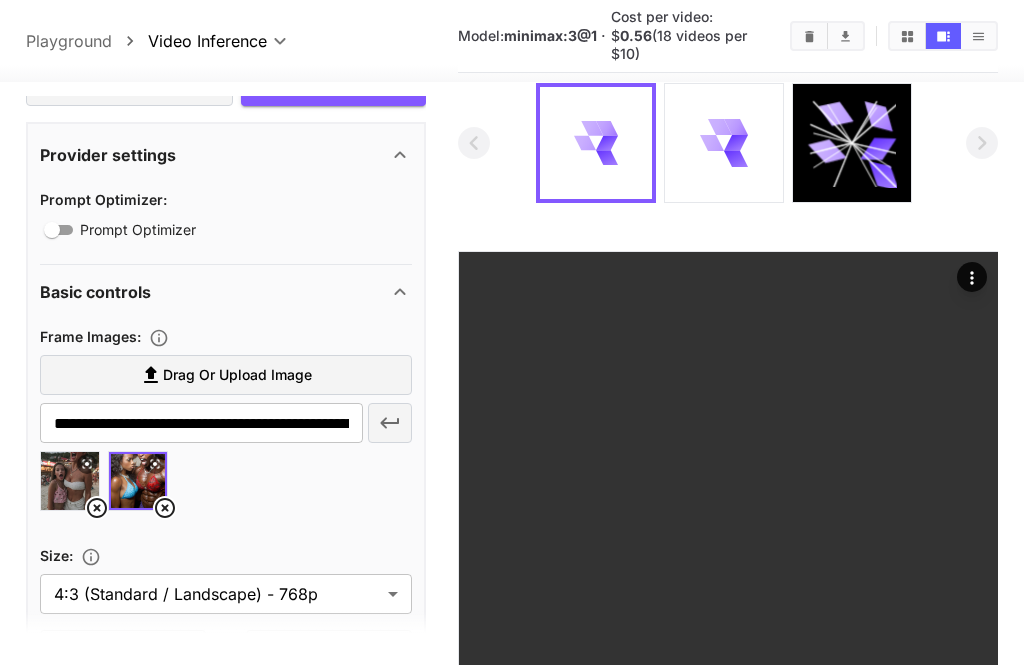 scroll, scrollTop: 211, scrollLeft: 0, axis: vertical 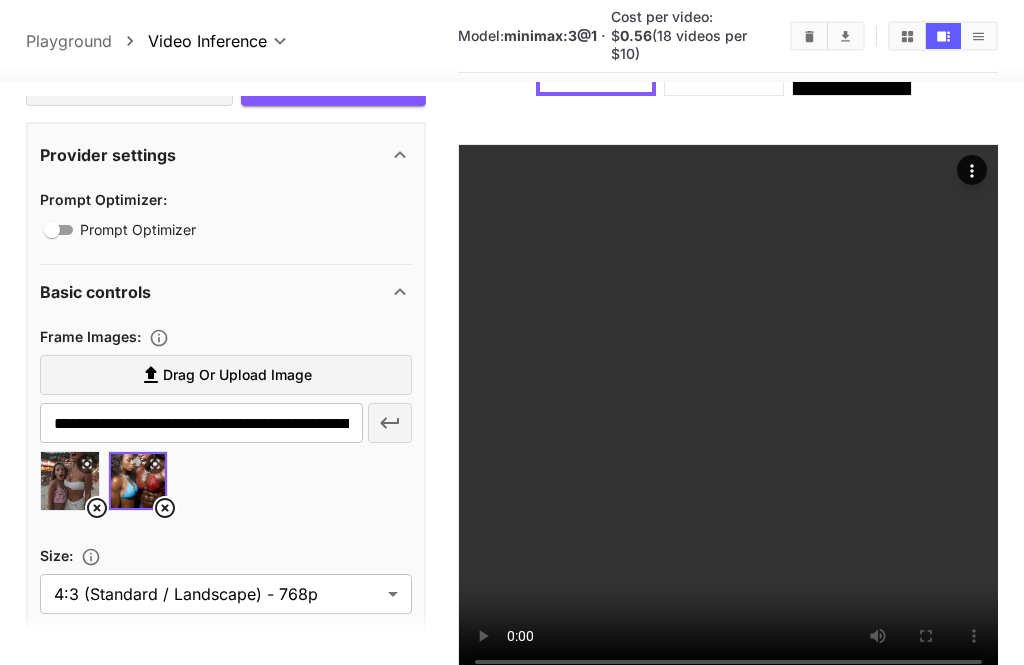 click at bounding box center (728, 414) 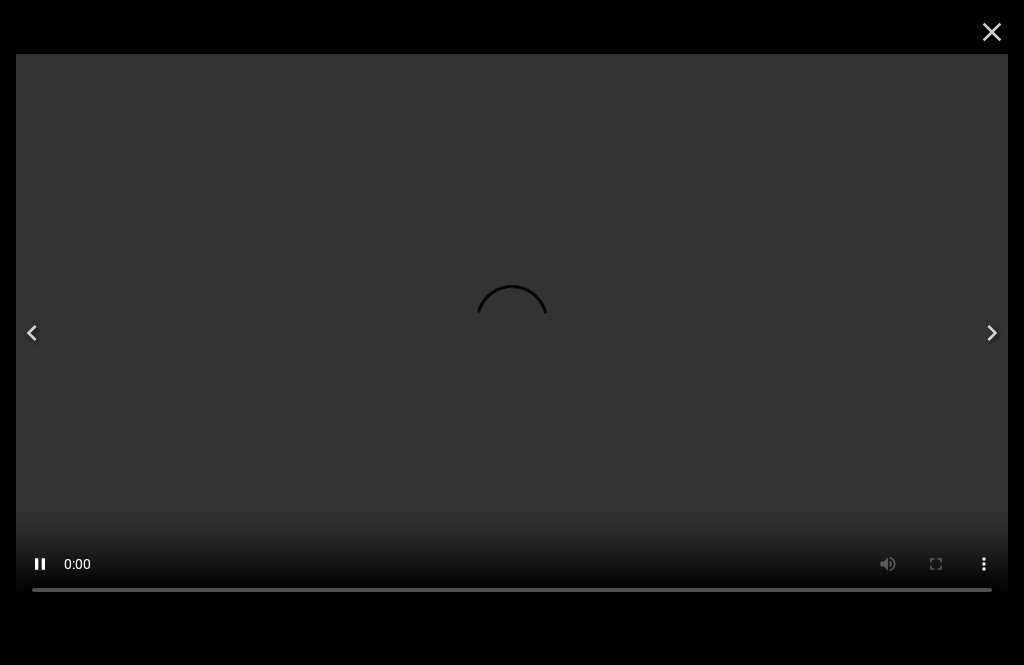 click at bounding box center (512, 333) 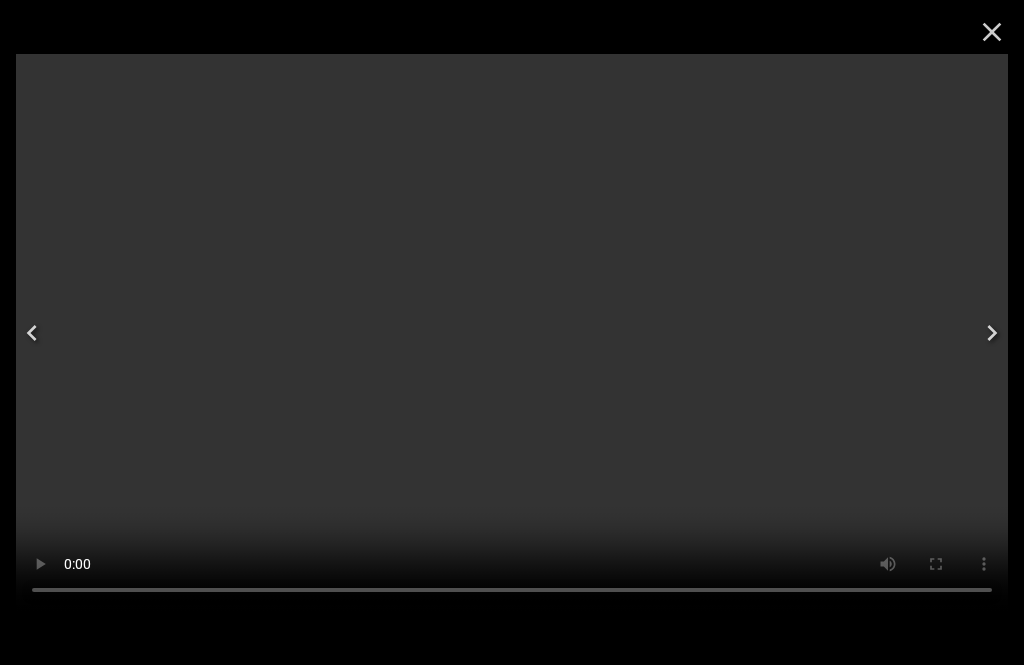 click at bounding box center (512, 333) 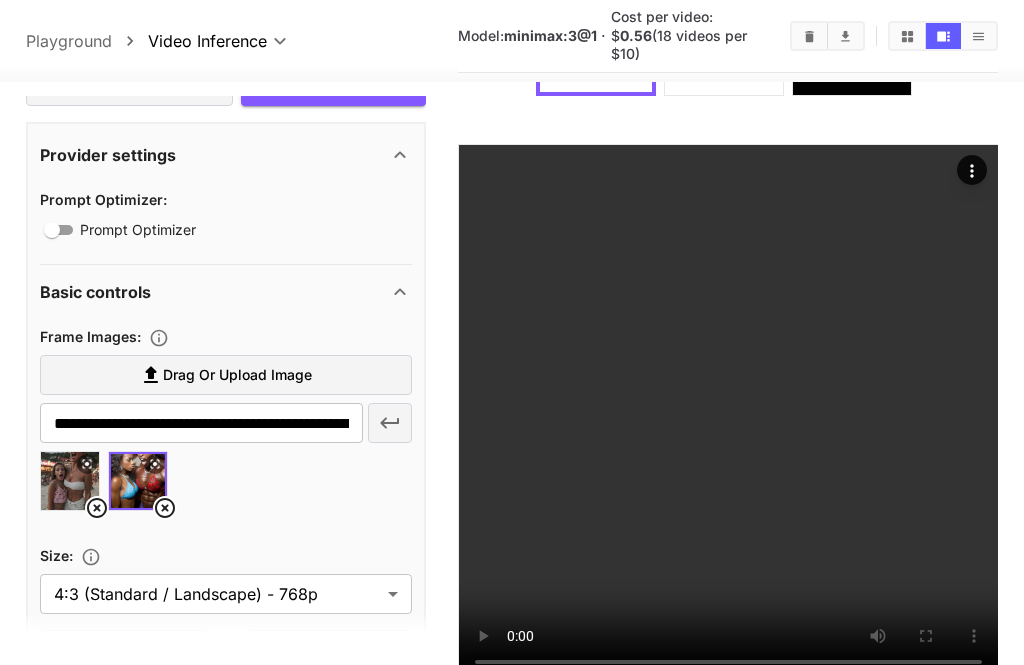 click at bounding box center [226, 489] 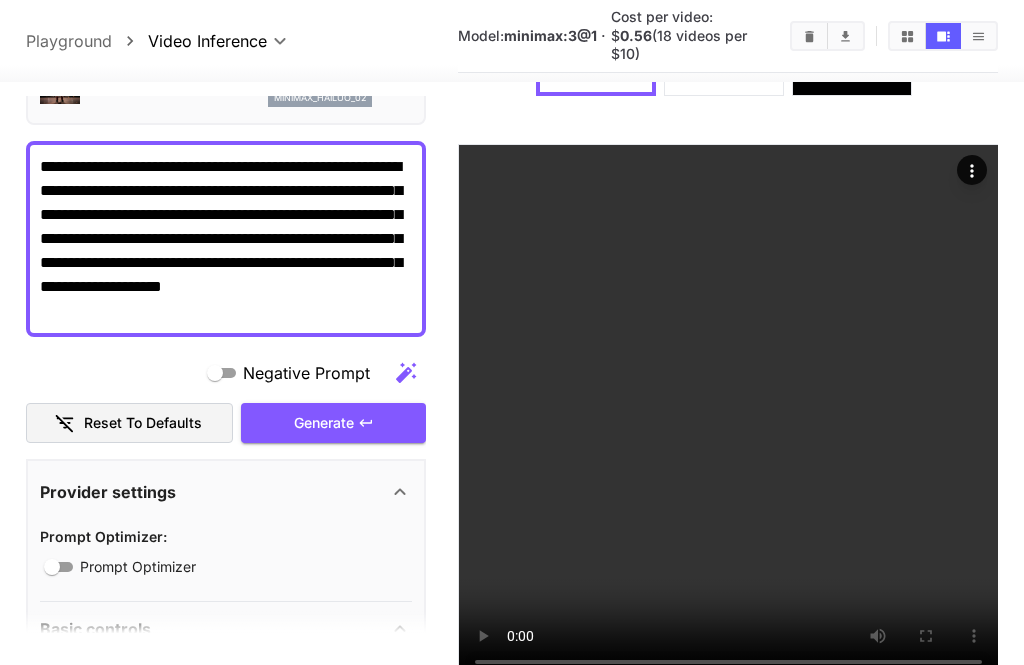 scroll, scrollTop: 122, scrollLeft: 0, axis: vertical 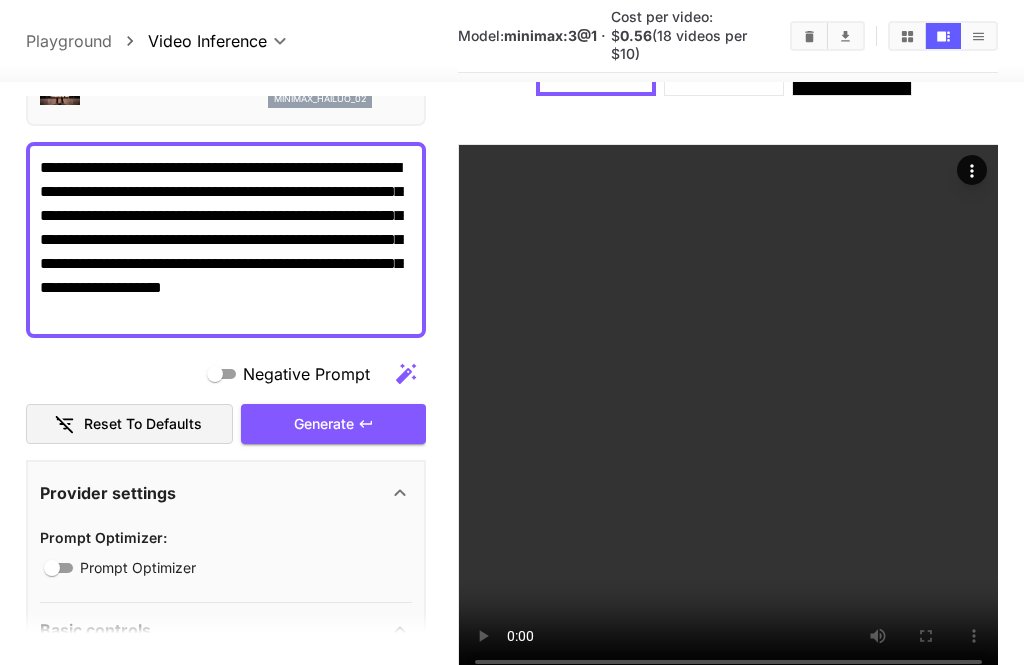 click on "Negative Prompt Reset to defaults Generate" at bounding box center [226, 399] 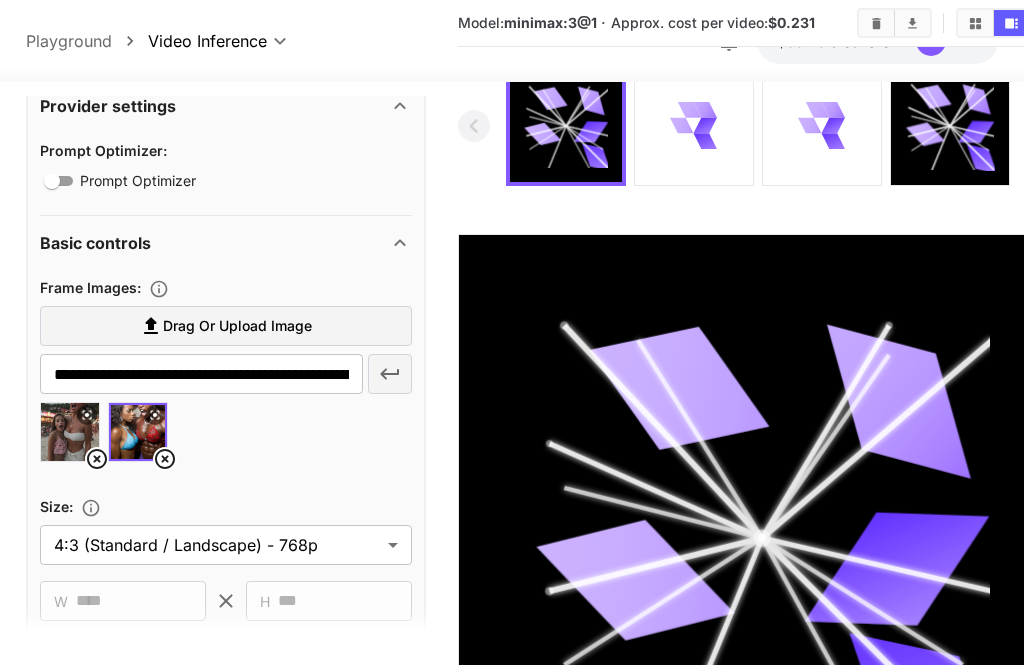 scroll, scrollTop: 524, scrollLeft: 0, axis: vertical 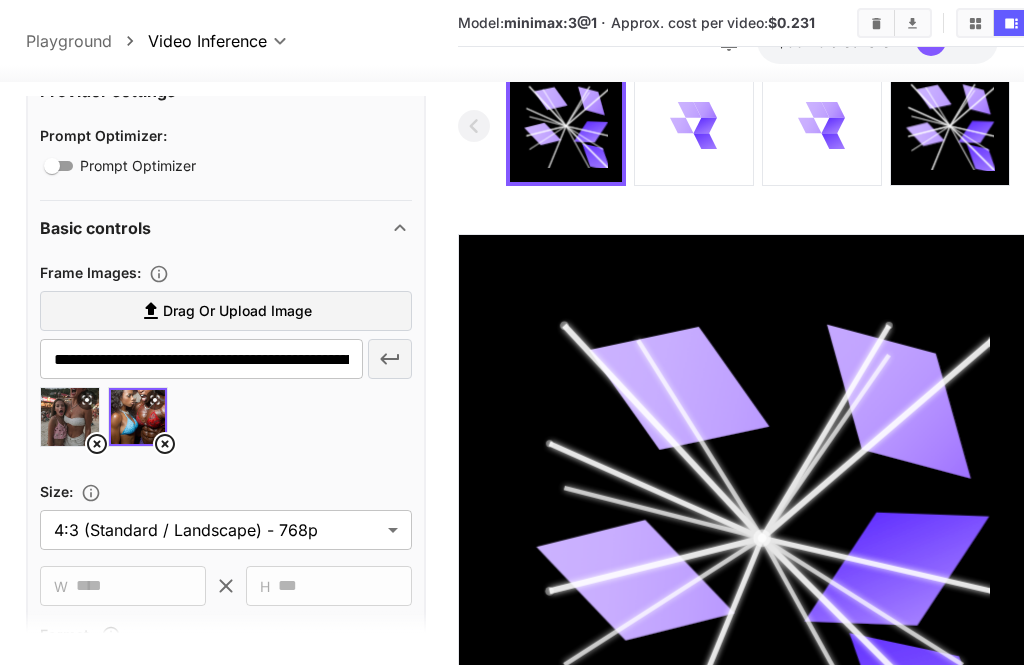 click 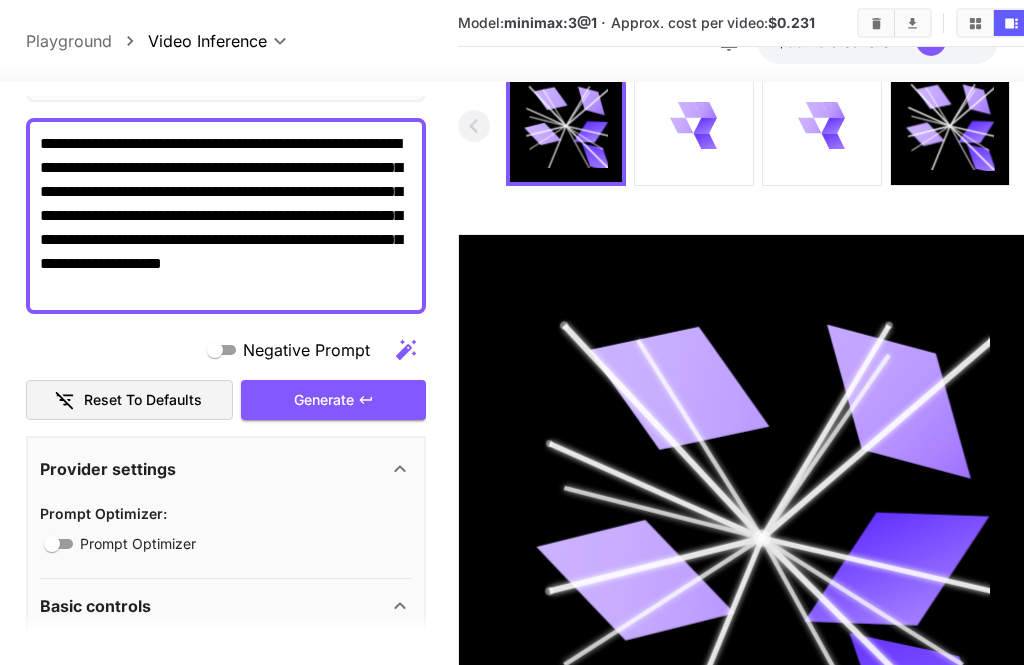 scroll, scrollTop: 145, scrollLeft: 0, axis: vertical 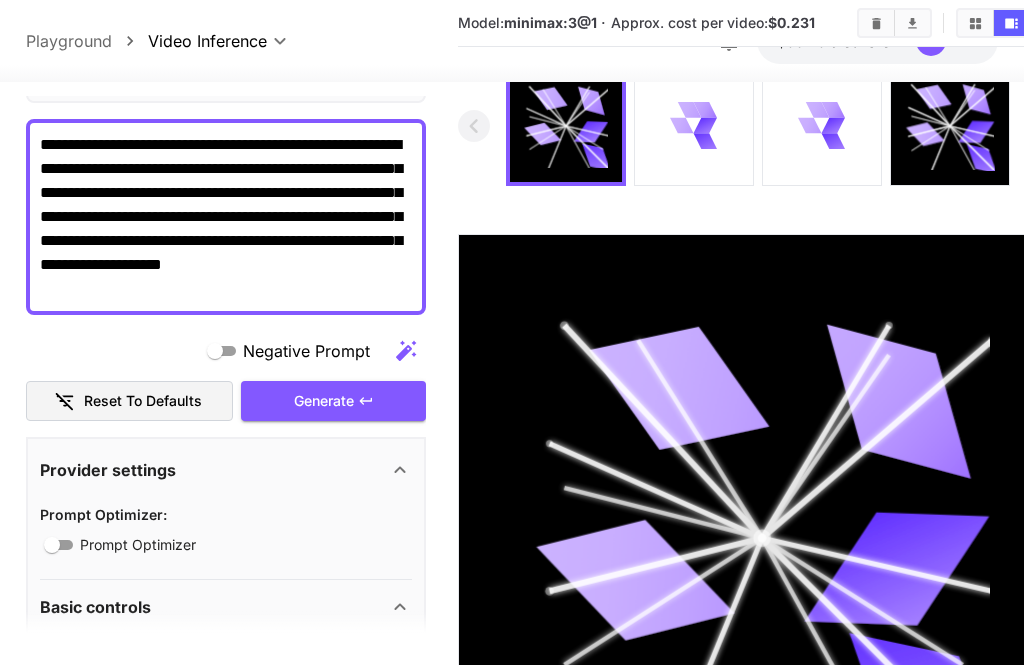 click on "**********" at bounding box center (226, 217) 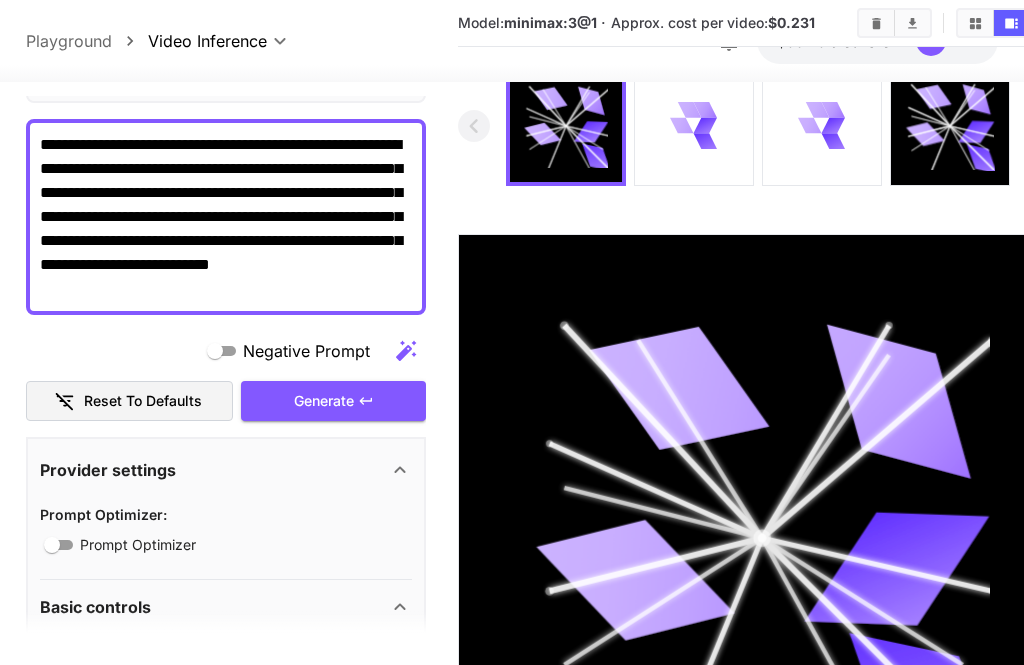 click on "Generate" at bounding box center (333, 401) 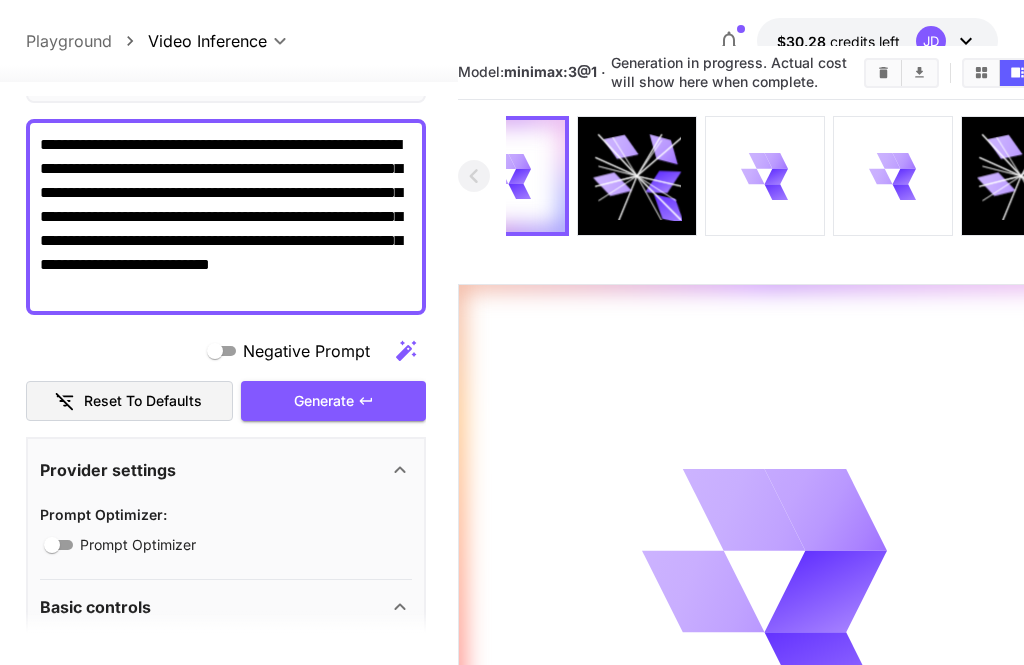 scroll, scrollTop: 34, scrollLeft: 0, axis: vertical 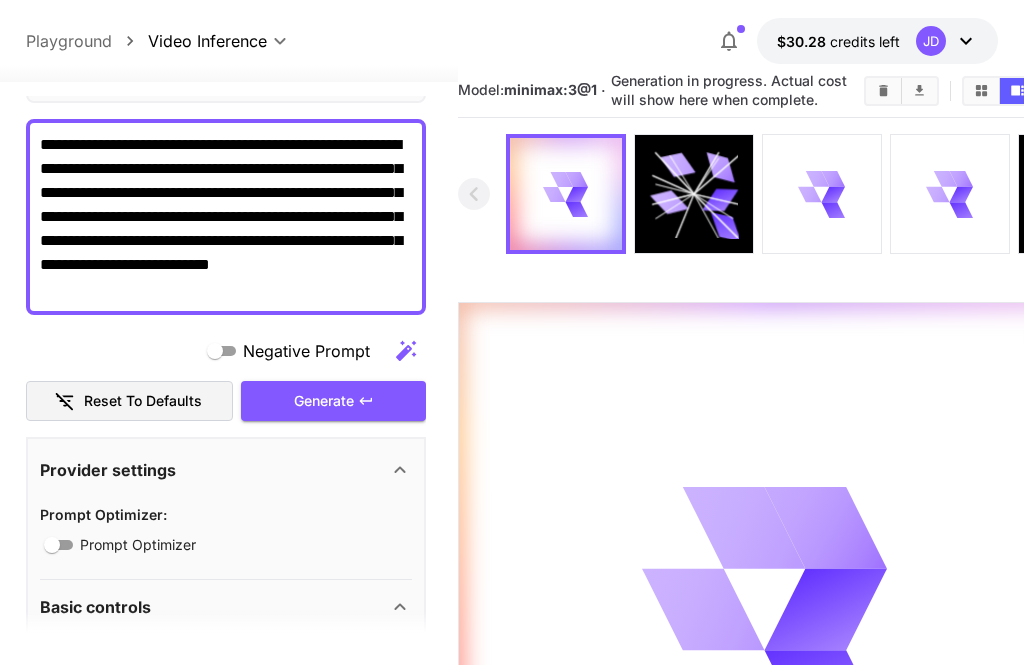 click on "**********" at bounding box center [226, 217] 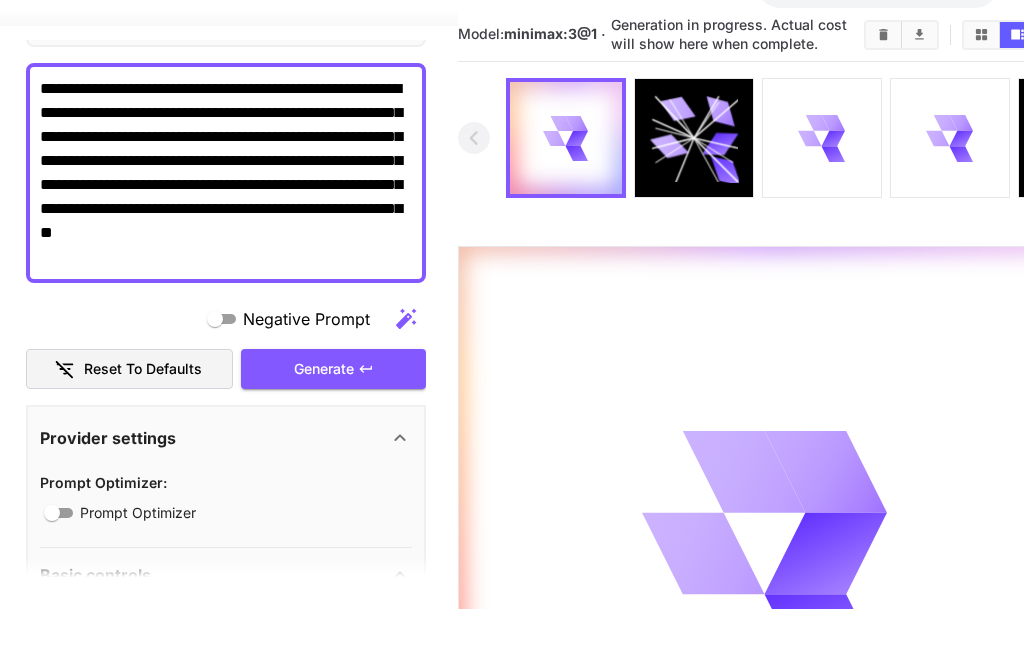 scroll, scrollTop: 0, scrollLeft: 0, axis: both 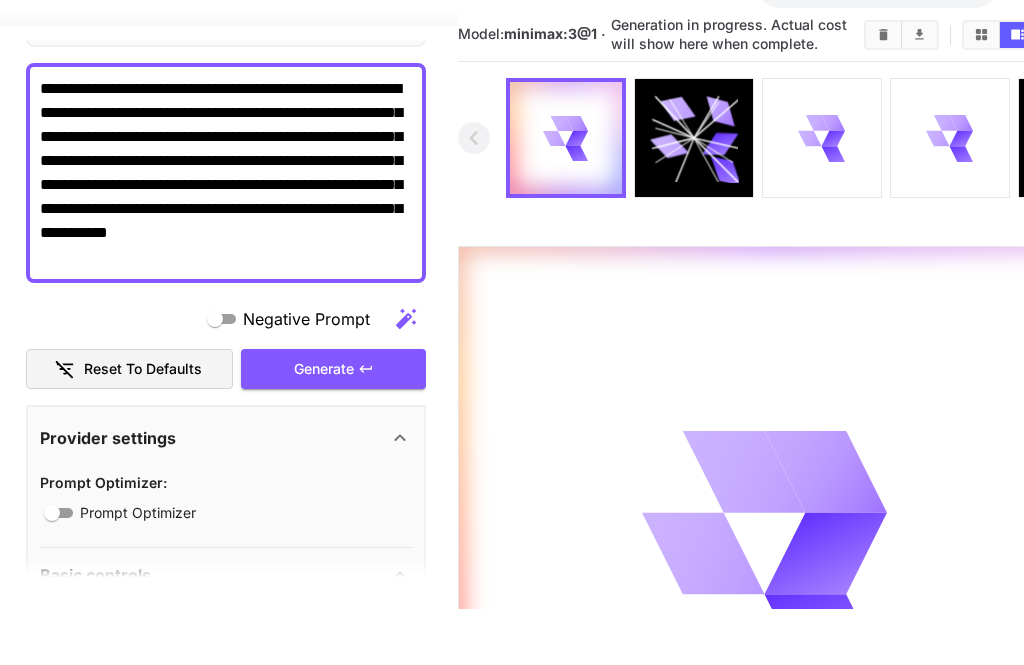 click on "**********" at bounding box center [226, 229] 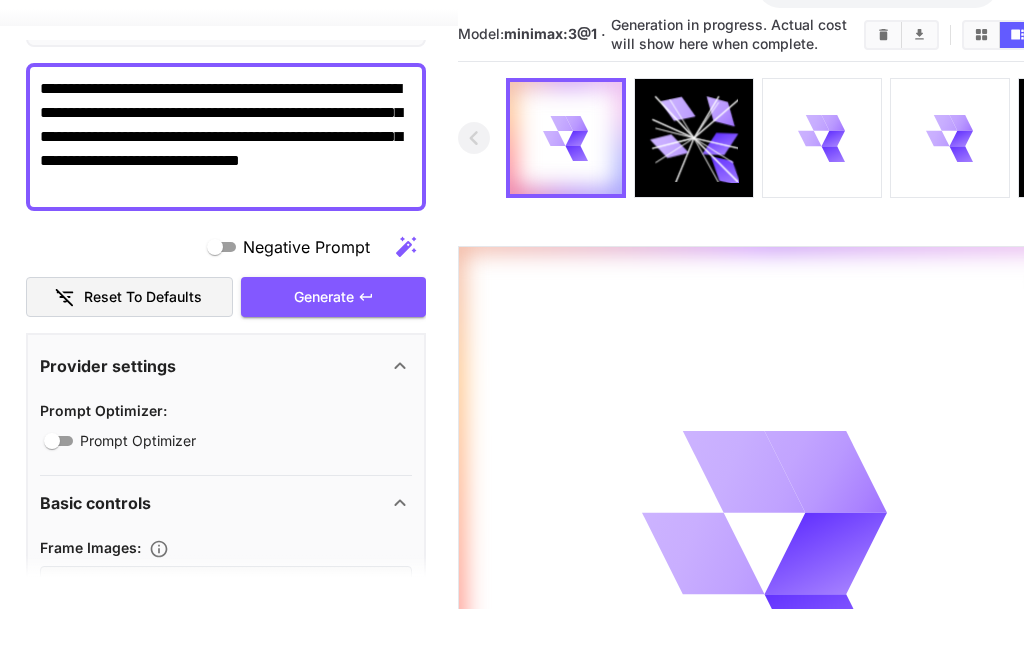 scroll, scrollTop: 0, scrollLeft: 0, axis: both 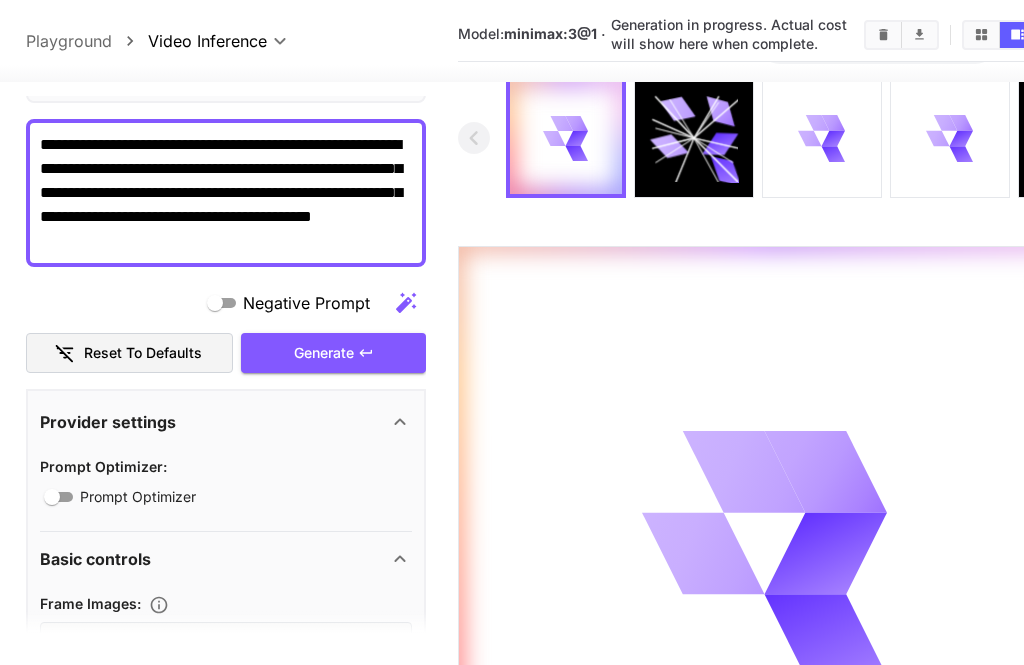 type on "**********" 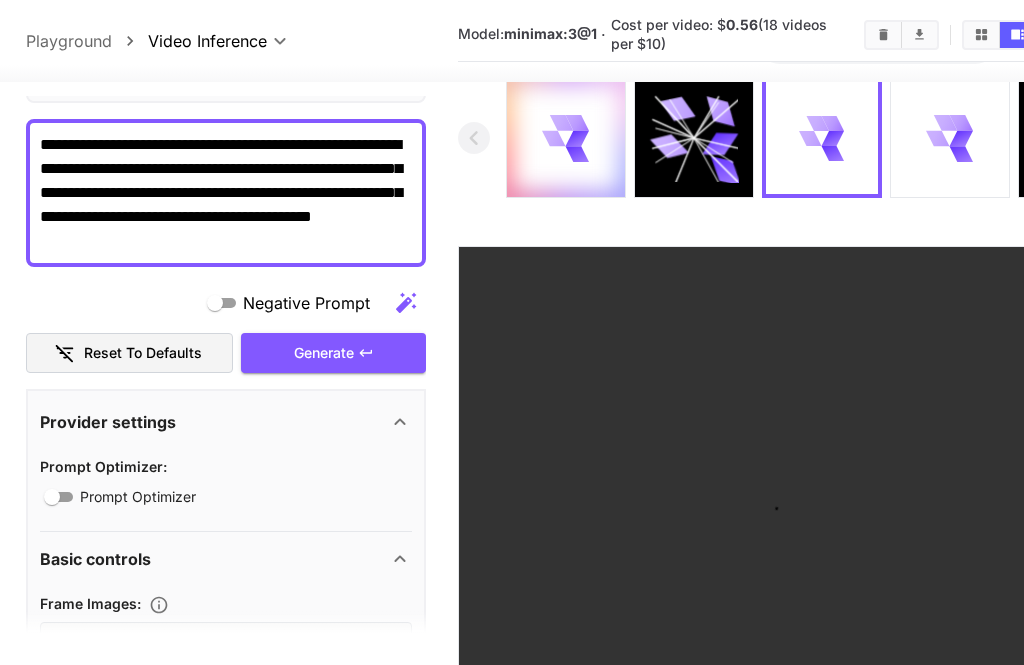 click 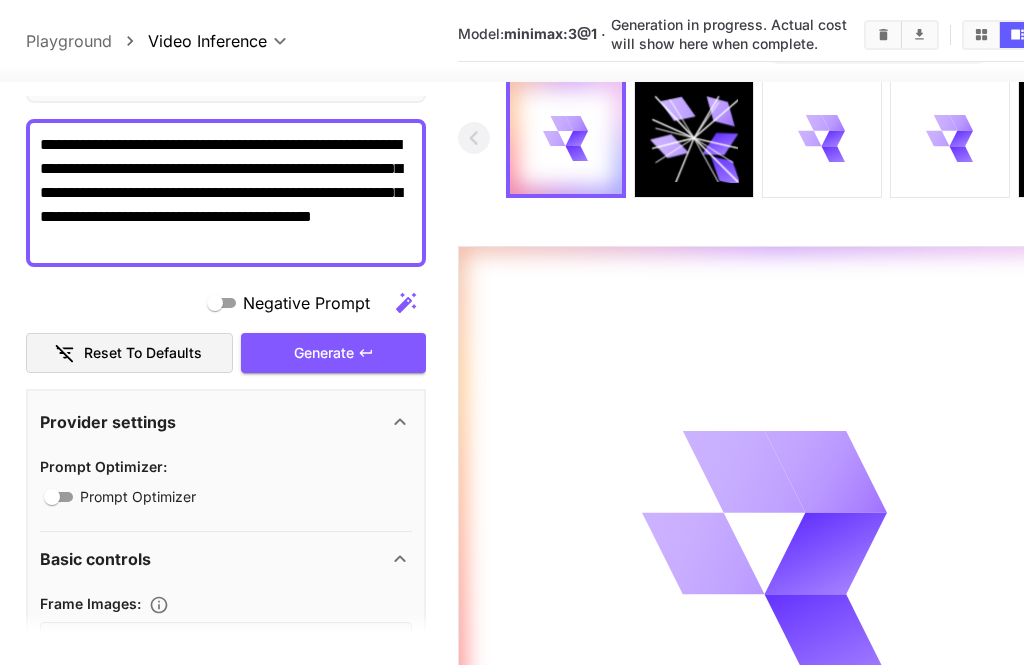 click on "Generate" at bounding box center (333, 353) 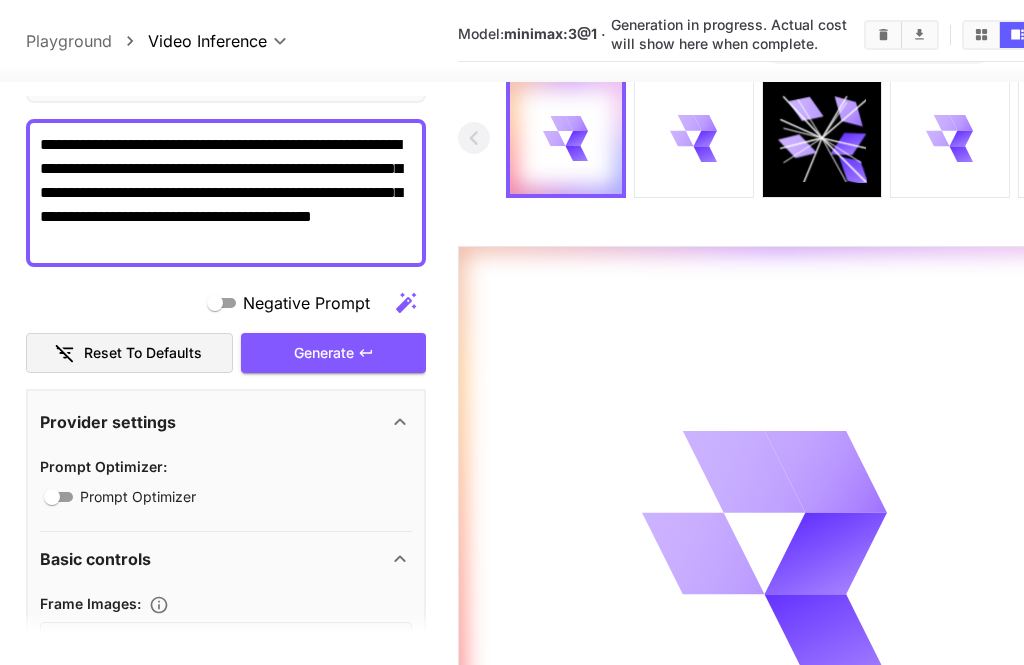 click 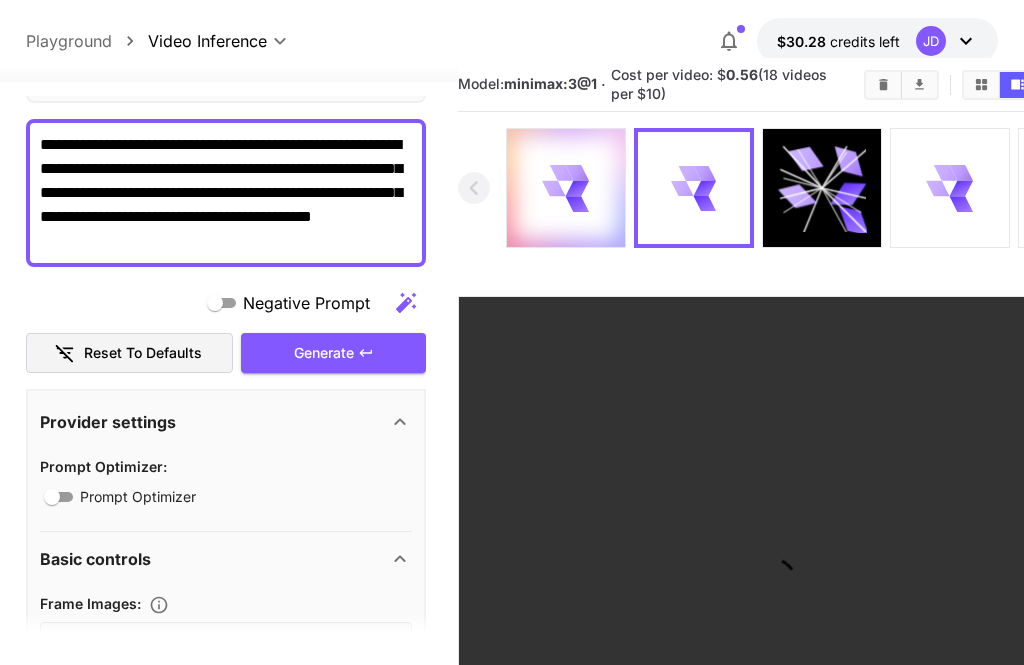scroll, scrollTop: 37, scrollLeft: 0, axis: vertical 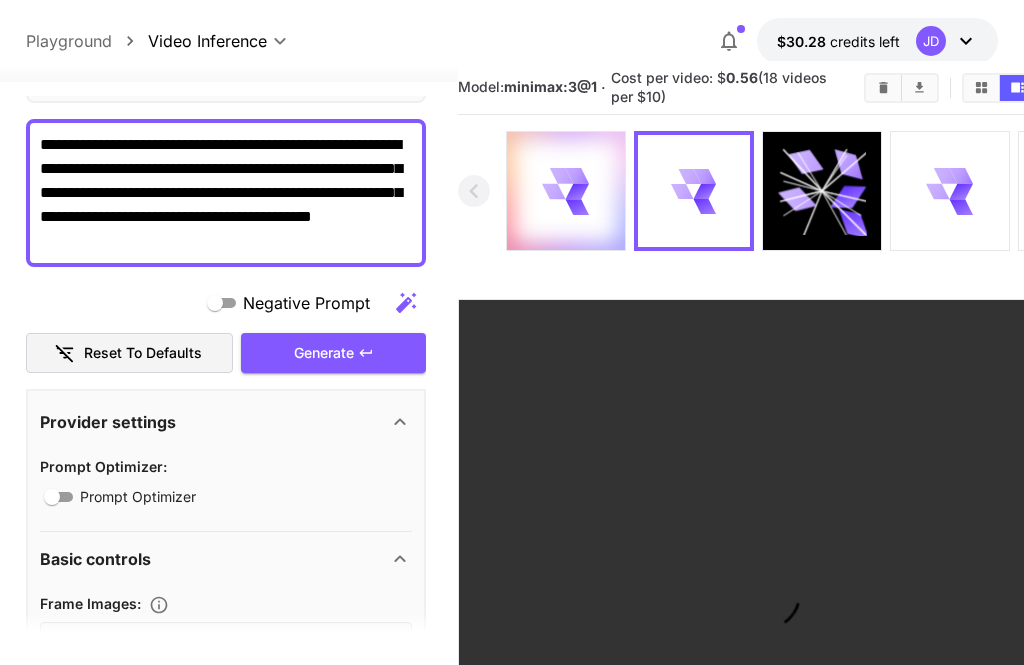 click at bounding box center [566, 191] 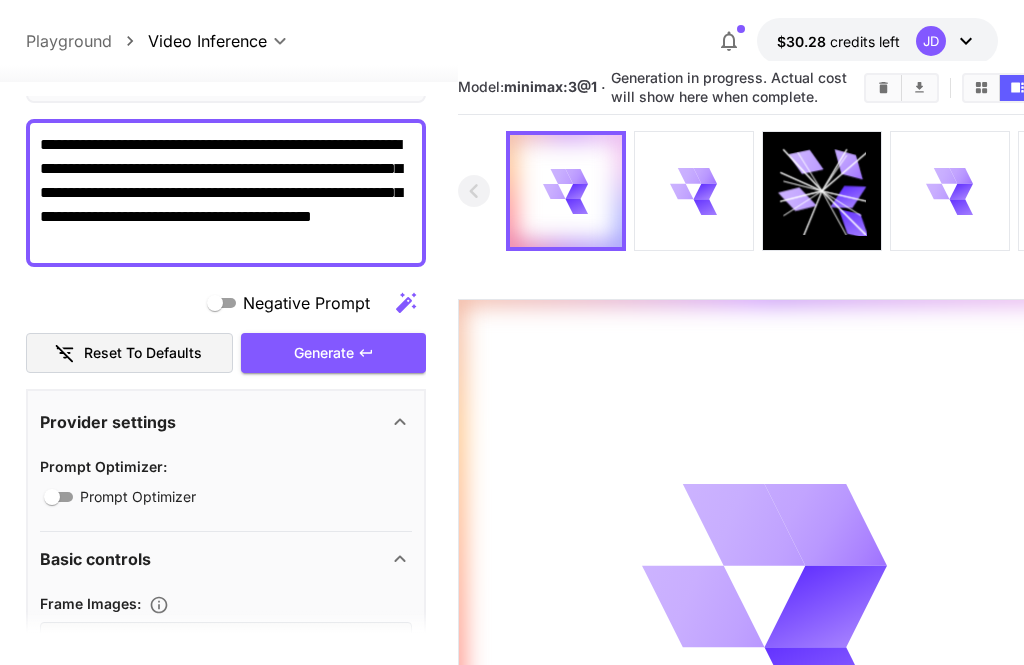 click at bounding box center [694, 191] 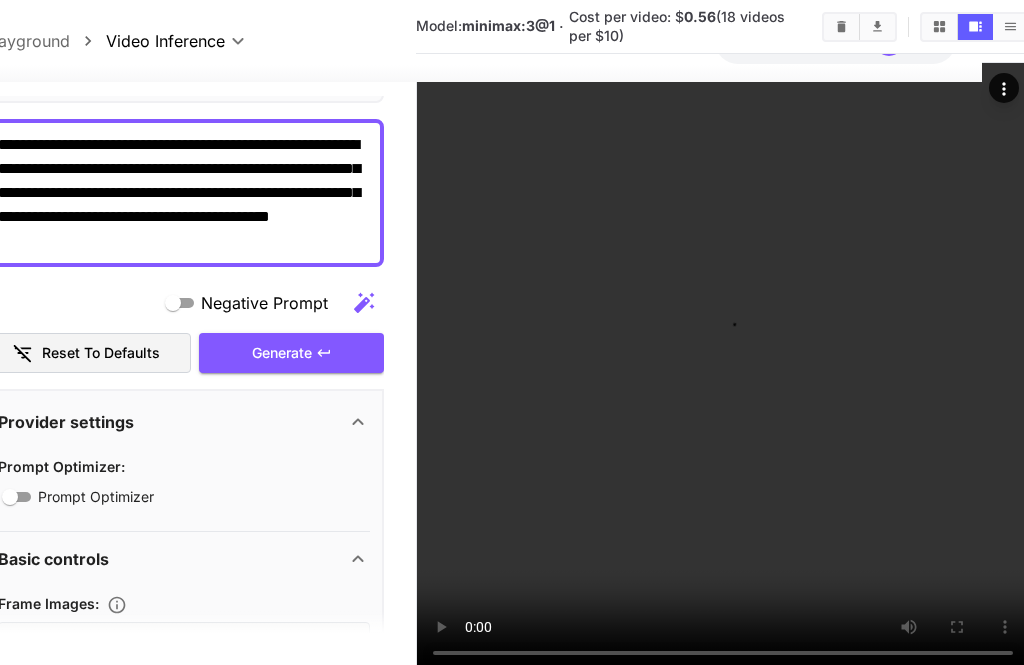 scroll, scrollTop: 282, scrollLeft: 48, axis: both 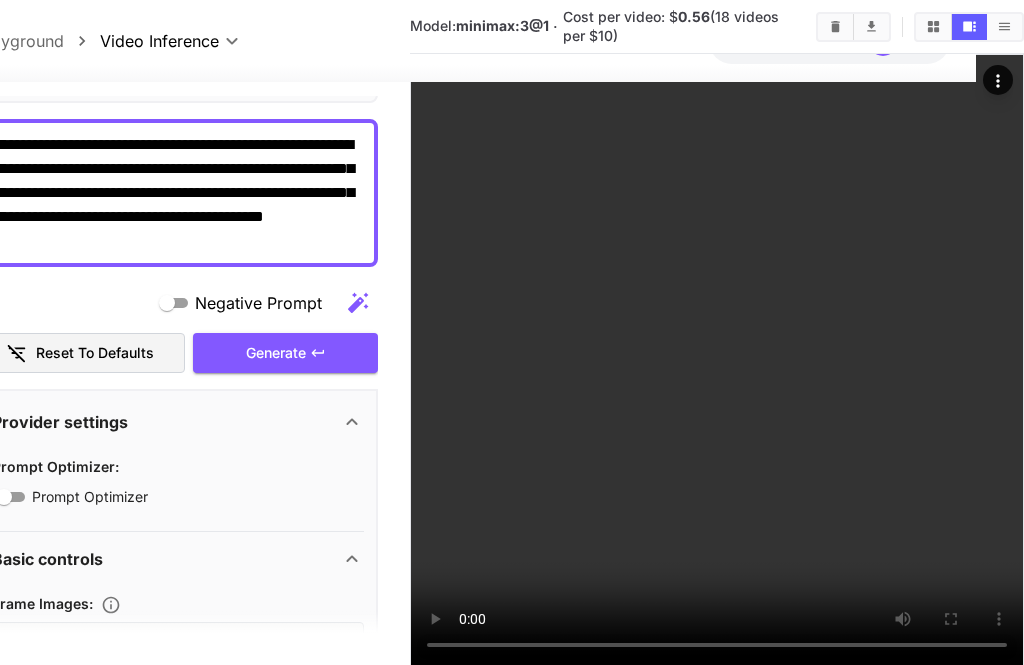 click at bounding box center [717, 361] 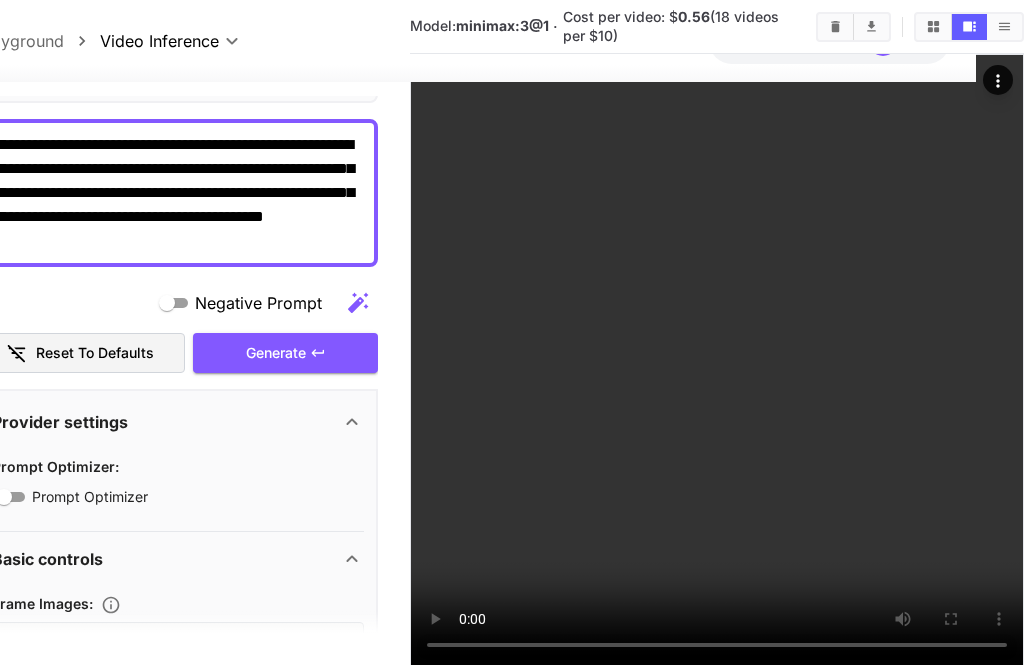 click at bounding box center [717, 361] 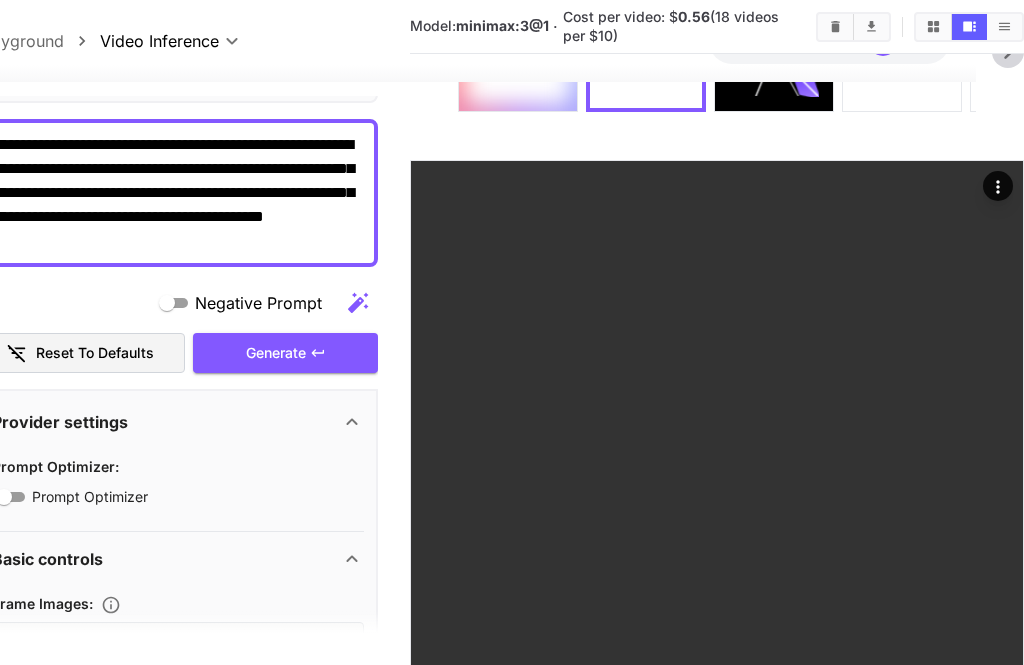 scroll, scrollTop: 180, scrollLeft: 48, axis: both 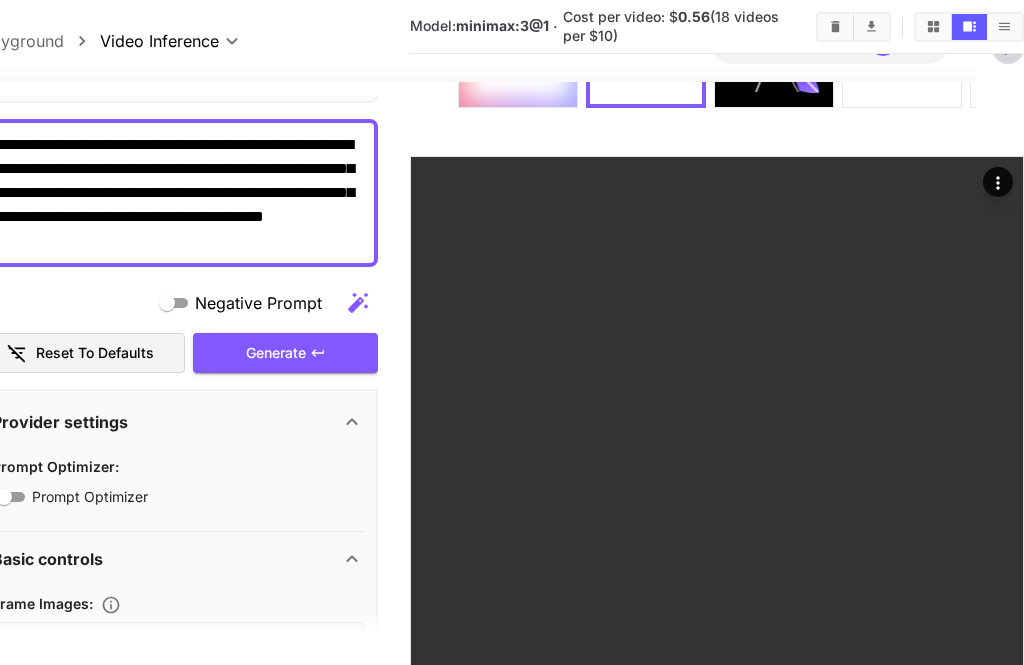 click 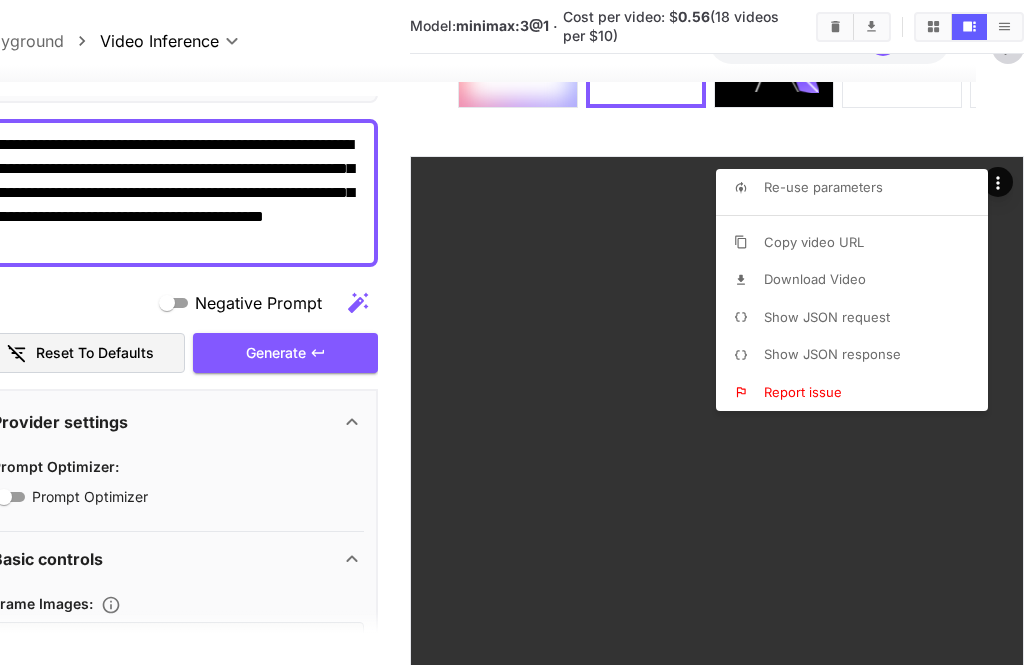 click on "Download Video" at bounding box center [858, 280] 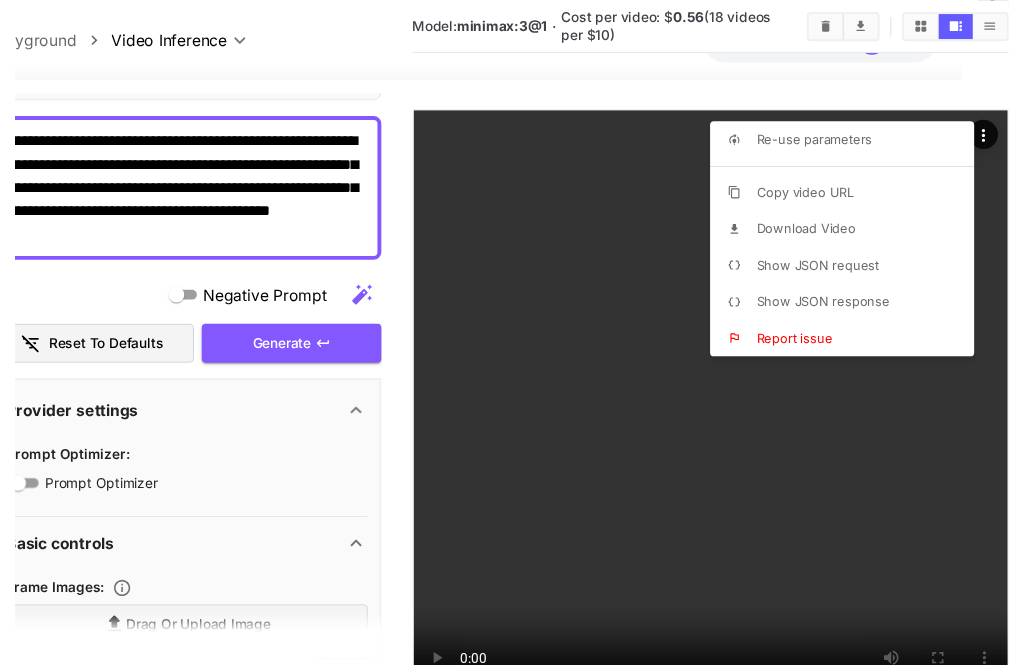 scroll, scrollTop: 244, scrollLeft: 48, axis: both 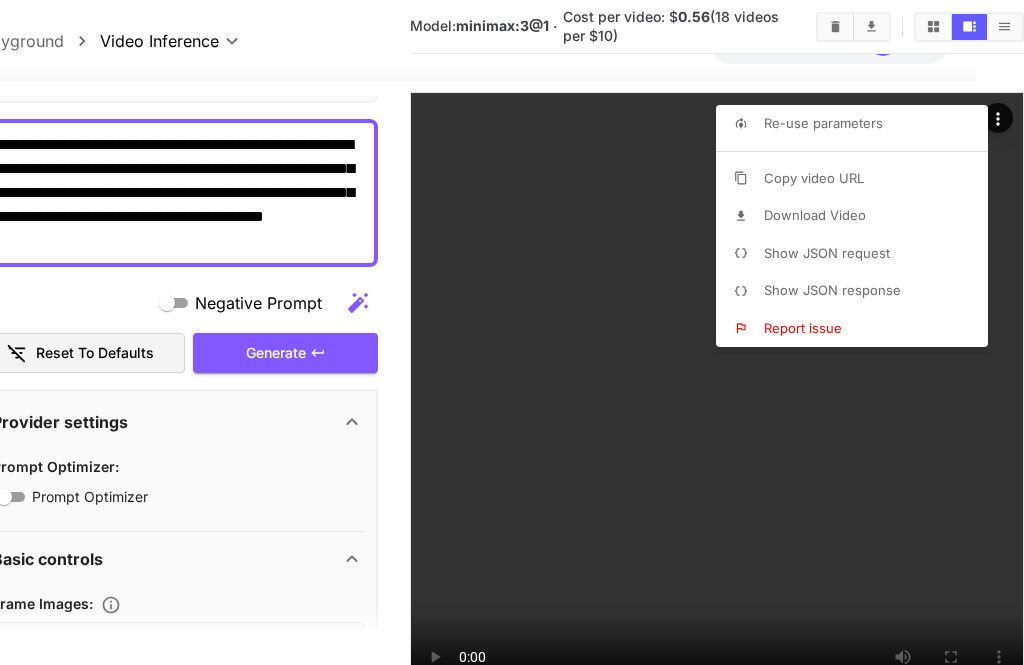 click at bounding box center [512, 332] 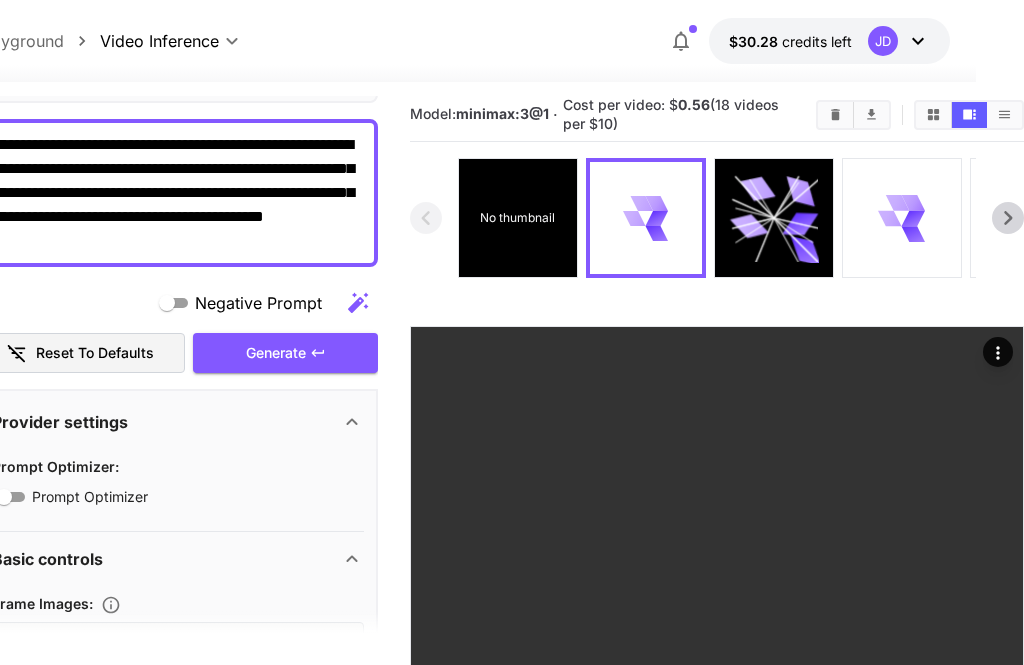 scroll, scrollTop: 0, scrollLeft: 48, axis: horizontal 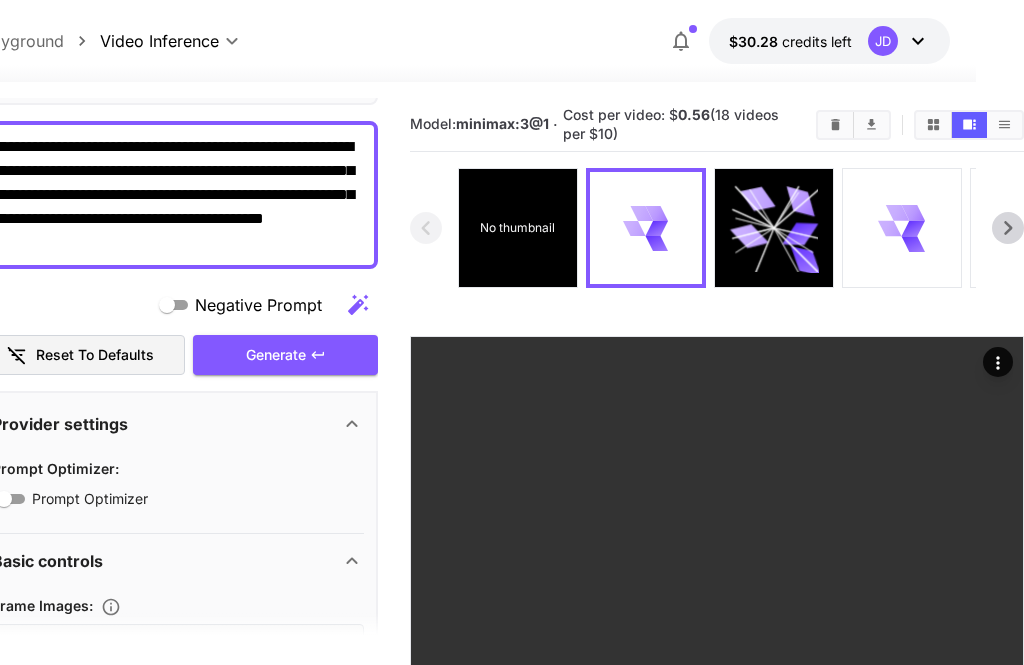 click at bounding box center [646, 228] 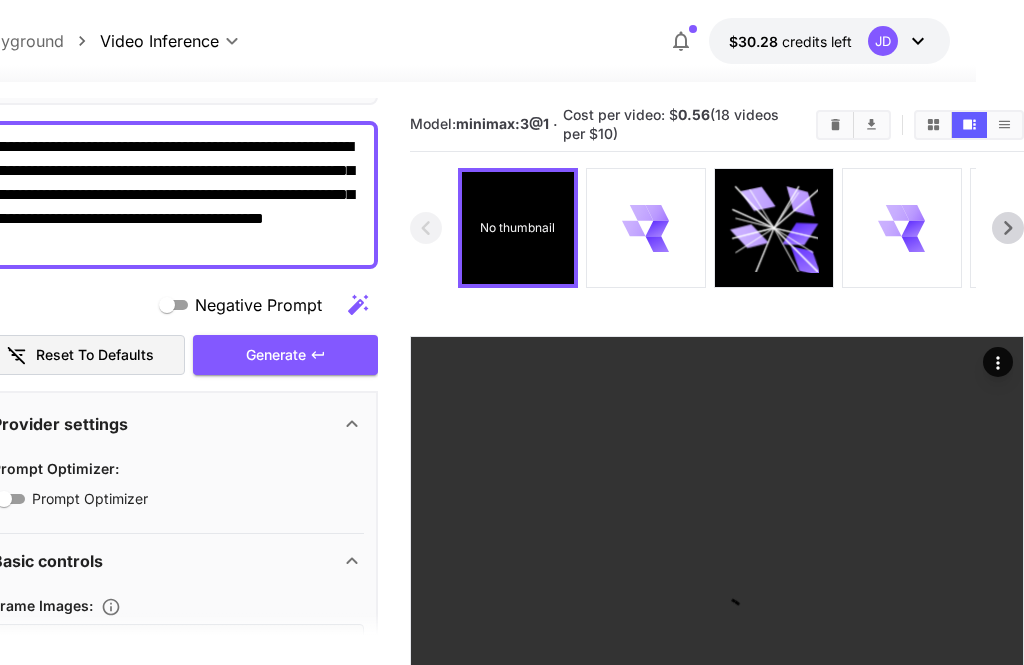 click at bounding box center [646, 228] 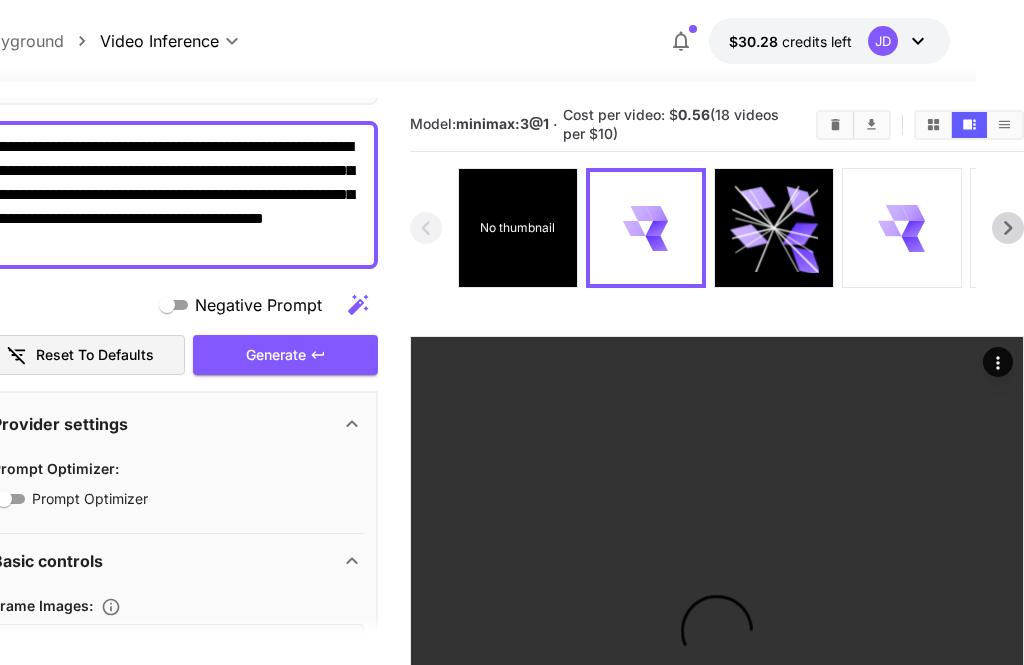 click on "No thumbnail" at bounding box center (518, 228) 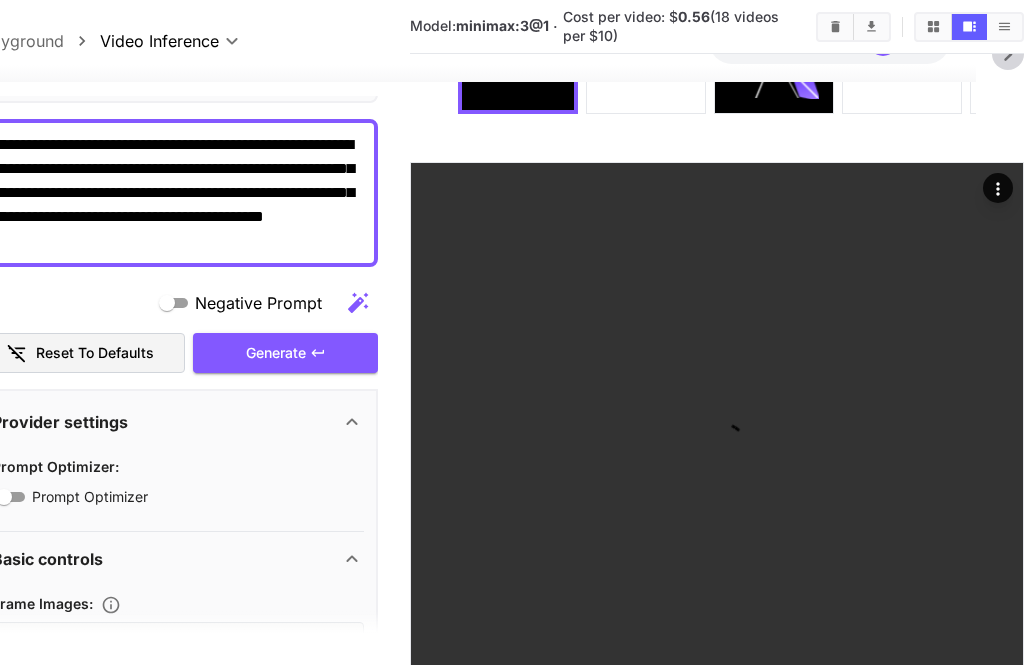 scroll, scrollTop: 178, scrollLeft: 48, axis: both 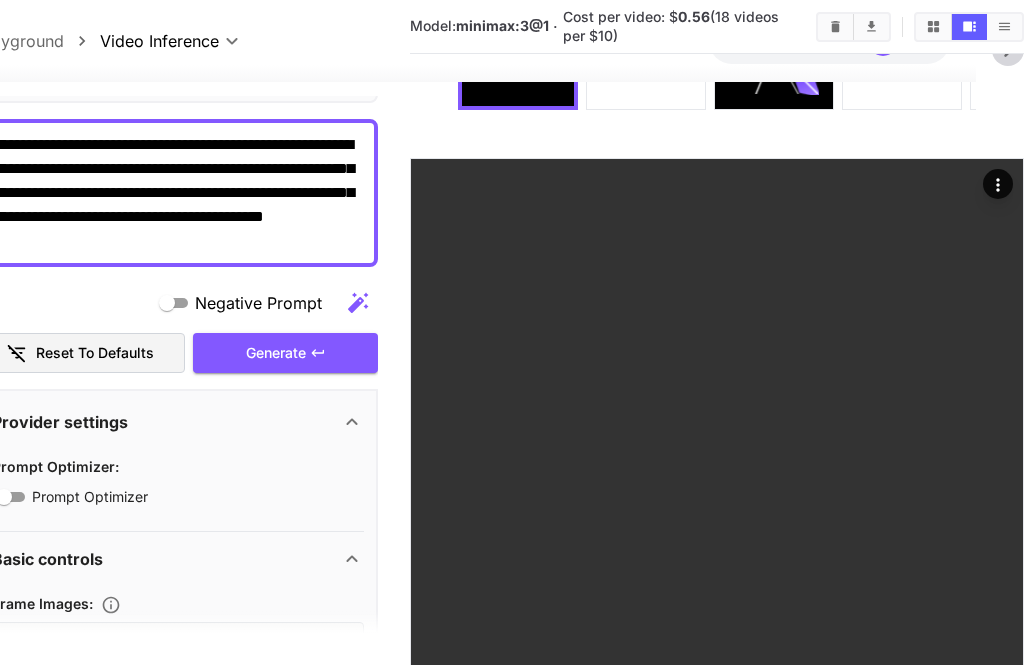 click at bounding box center (717, 465) 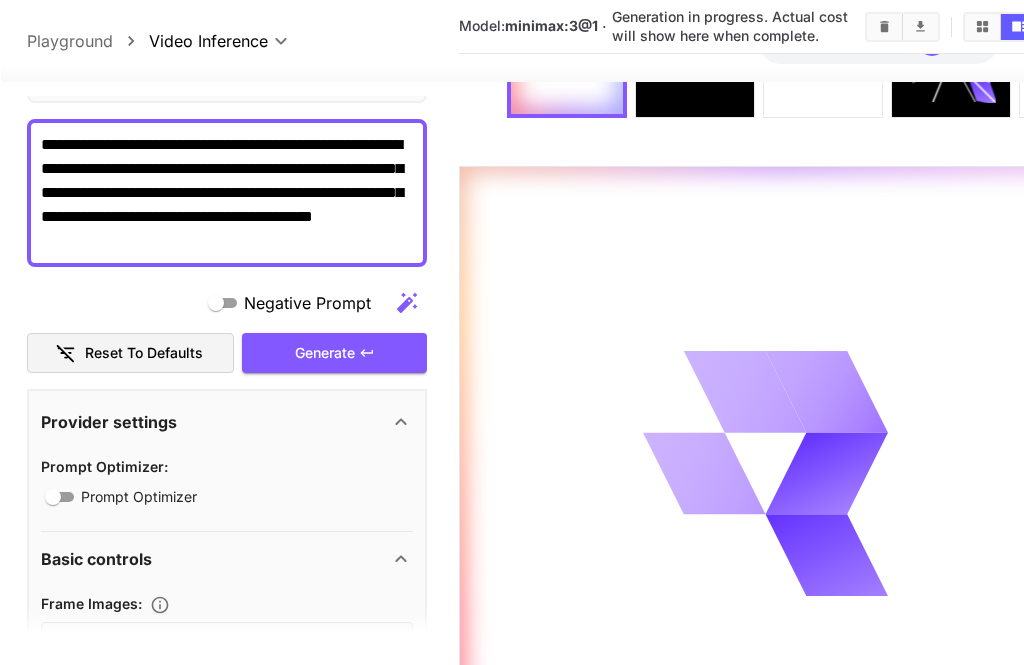 scroll, scrollTop: 169, scrollLeft: 0, axis: vertical 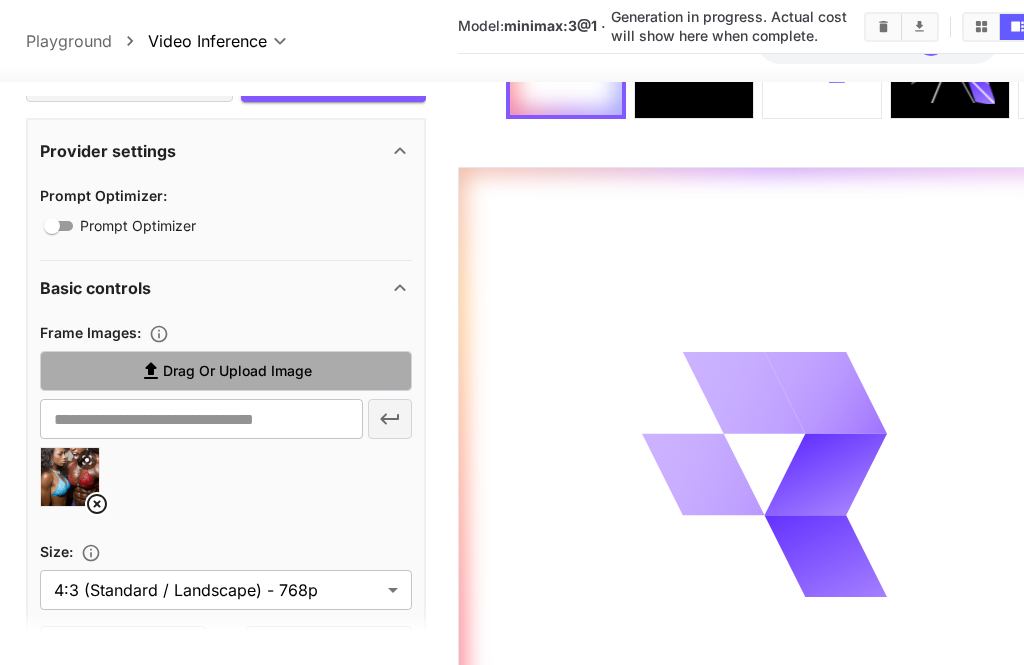 click on "Drag or upload image" at bounding box center [237, 371] 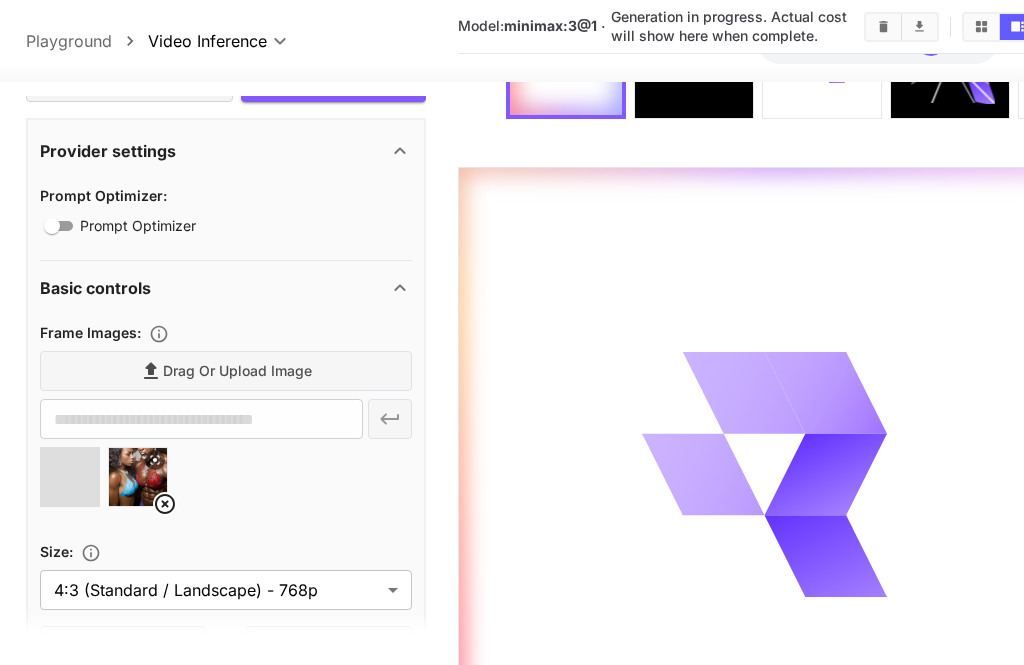 type on "**********" 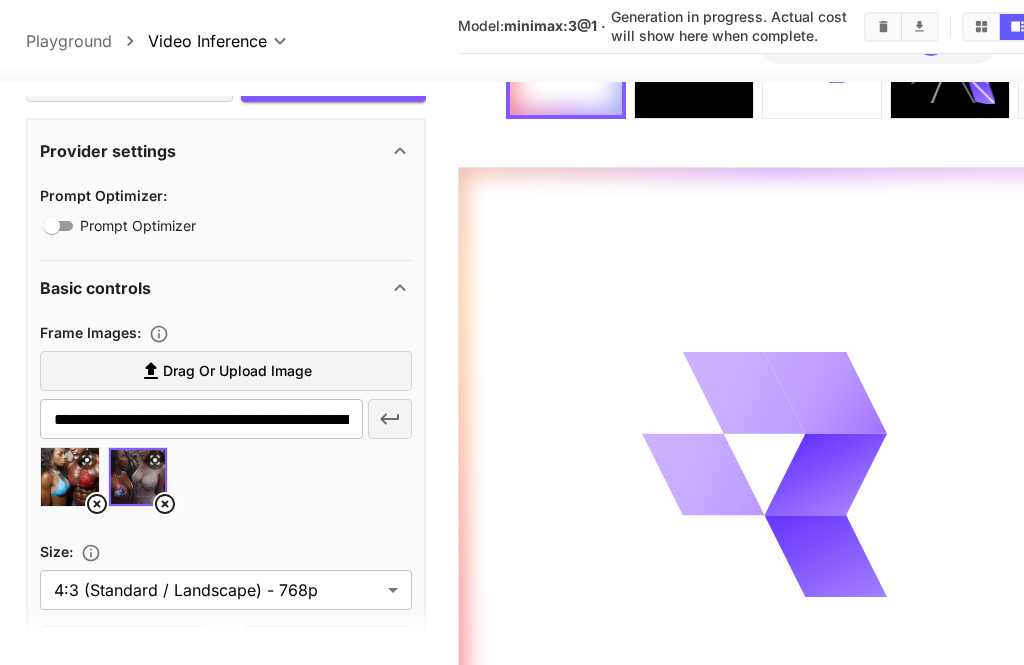 click 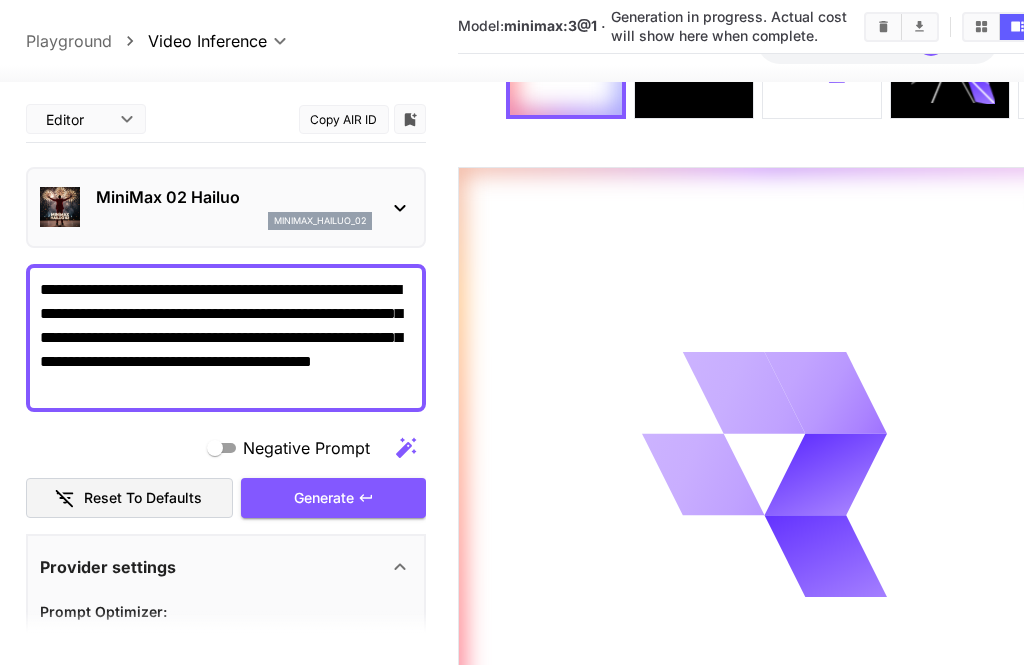 scroll, scrollTop: 0, scrollLeft: 0, axis: both 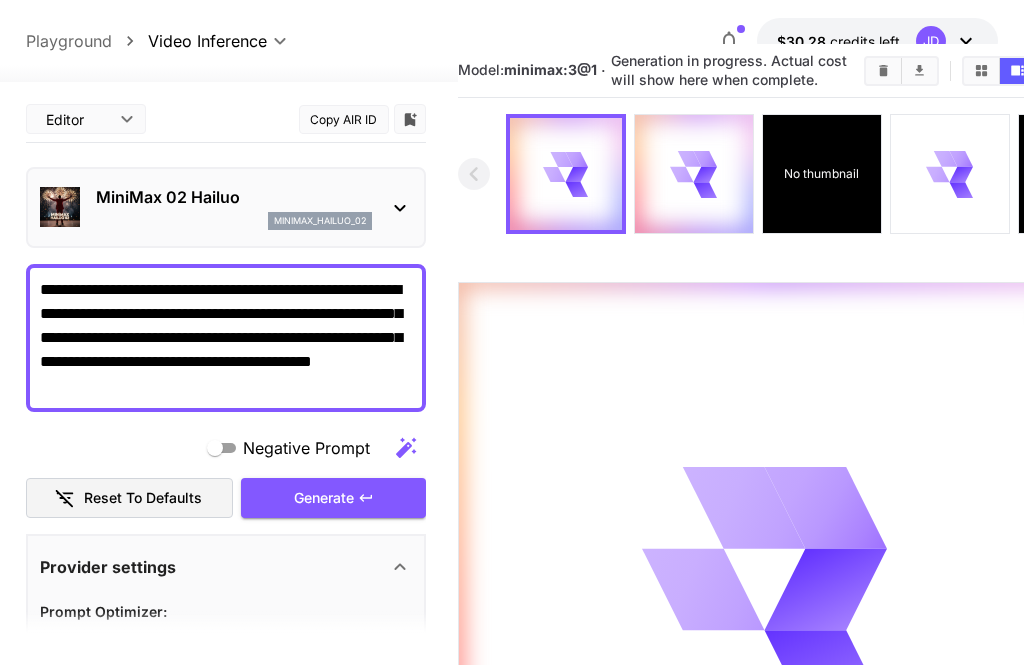 click at bounding box center [694, 174] 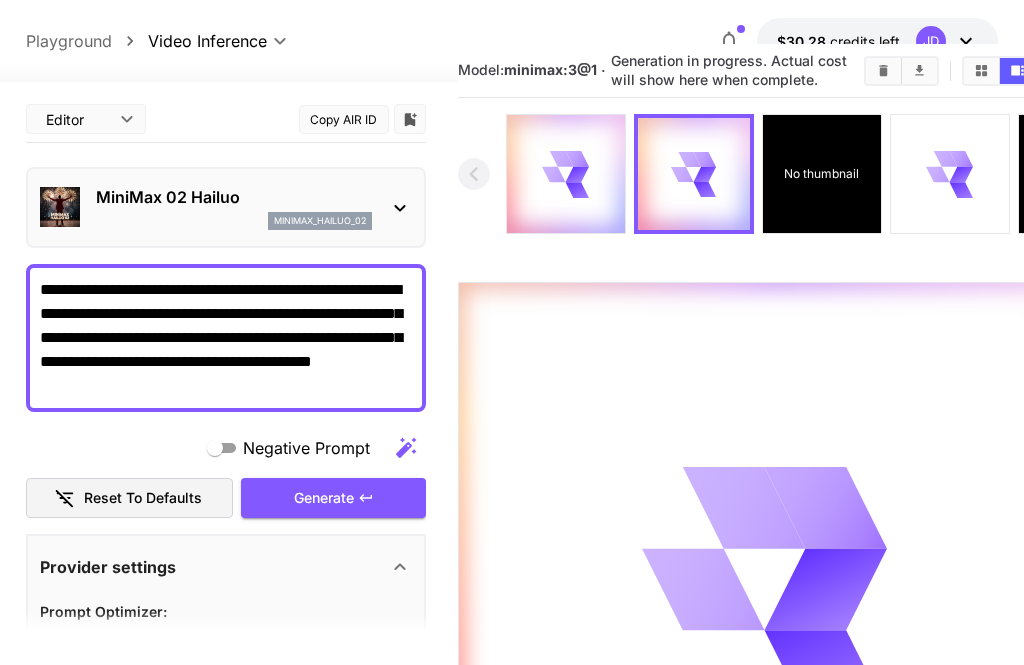 click on "No thumbnail" at bounding box center (822, 174) 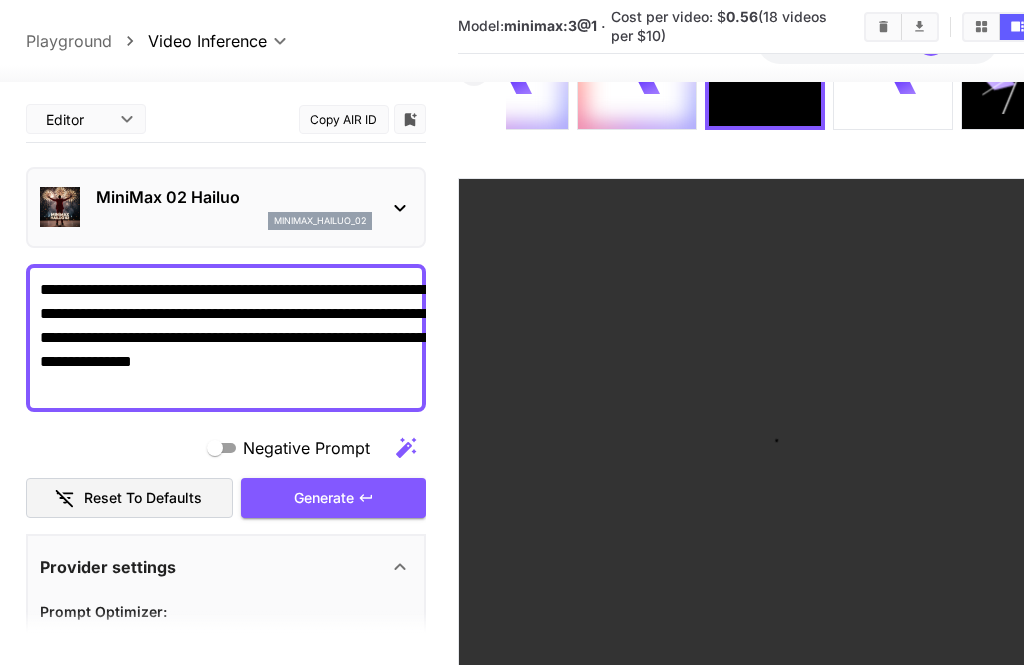 scroll, scrollTop: 0, scrollLeft: 0, axis: both 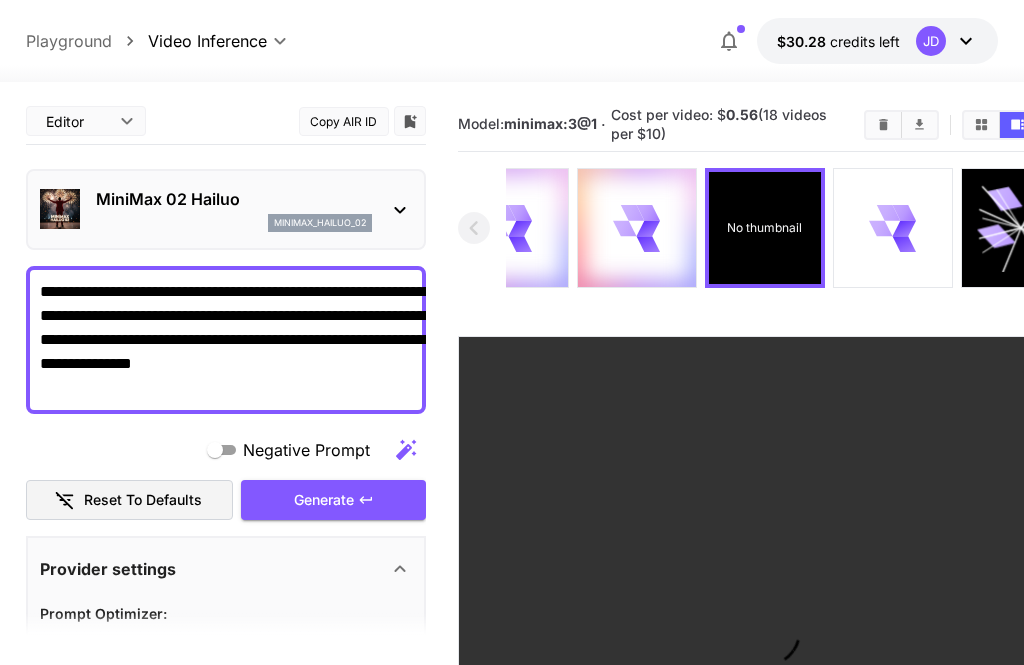 click at bounding box center (637, 228) 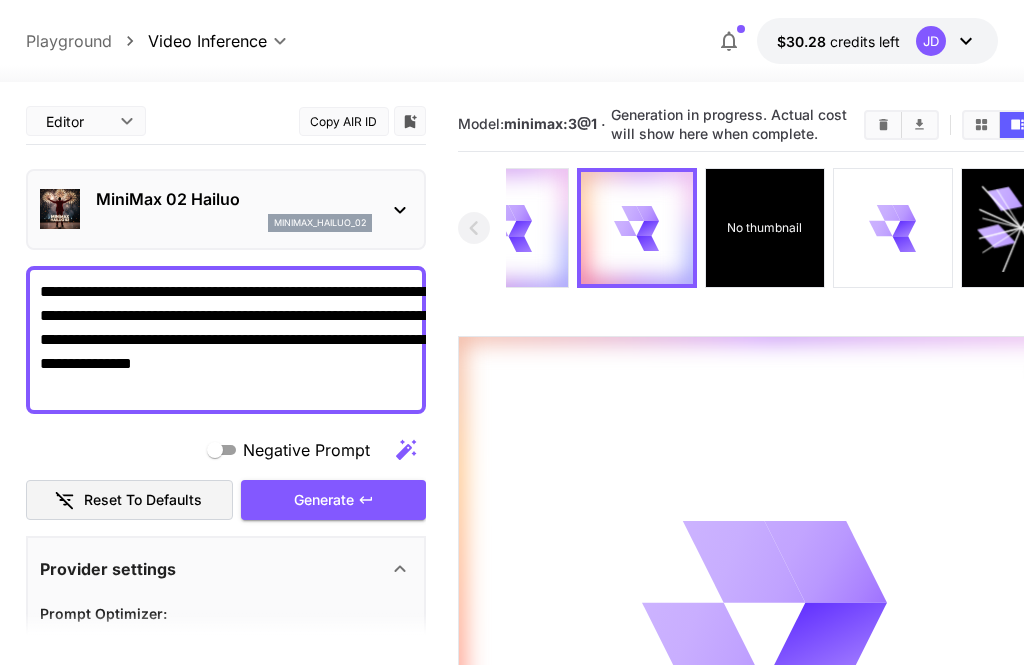 click at bounding box center (893, 228) 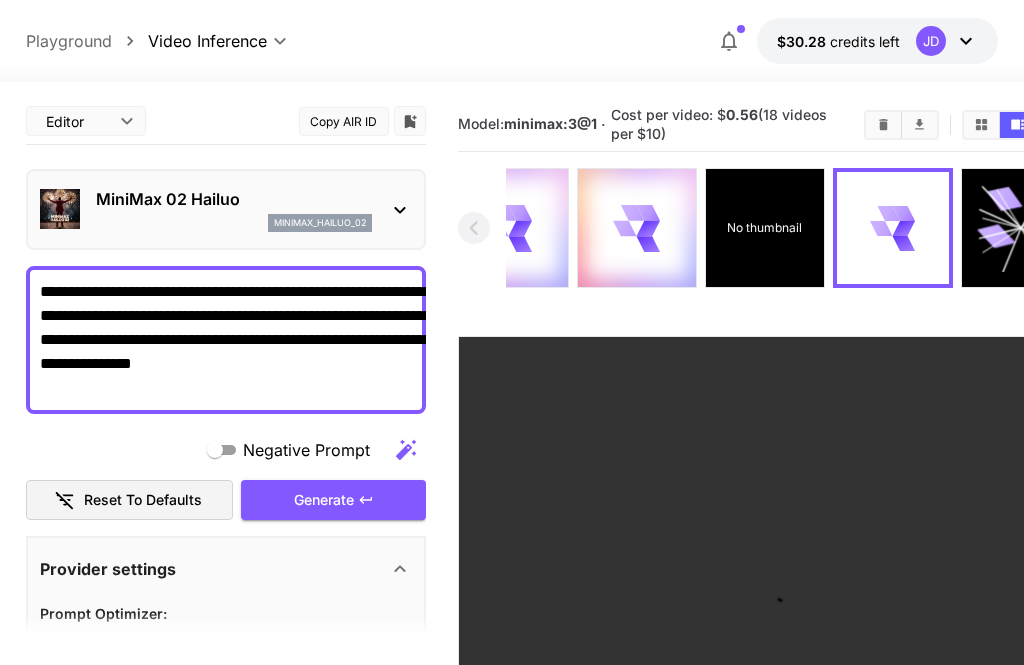 click on "No thumbnail" at bounding box center [765, 228] 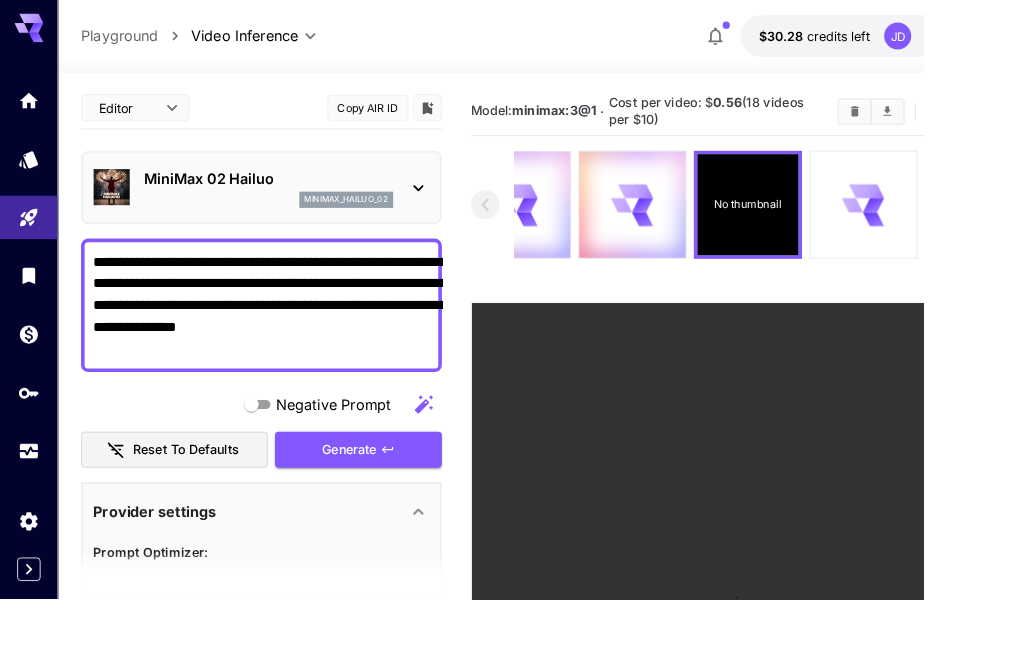 scroll, scrollTop: 65, scrollLeft: 0, axis: vertical 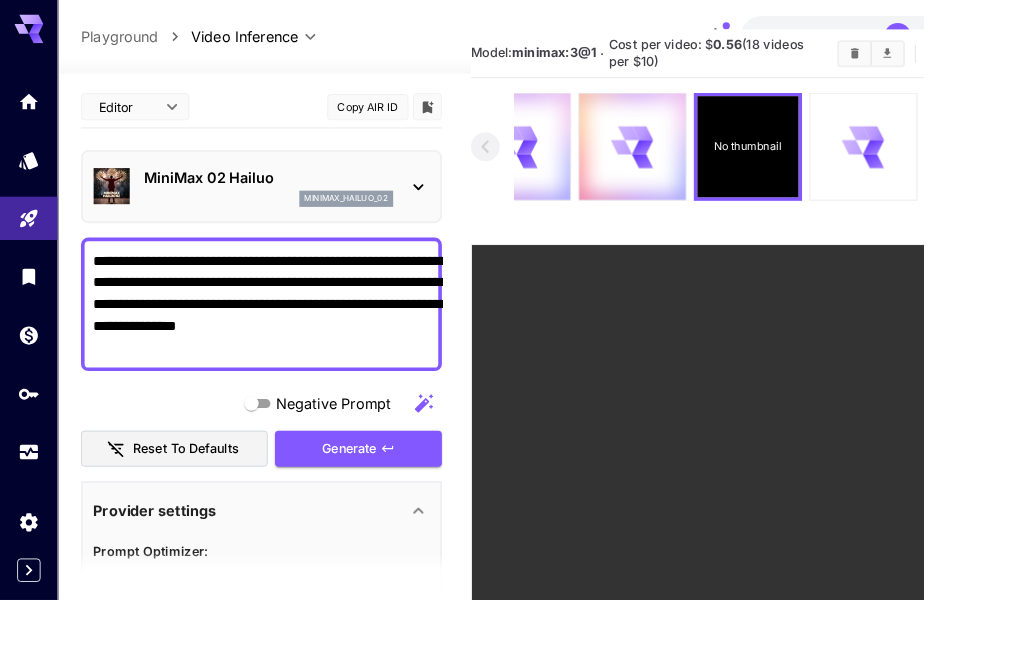 click 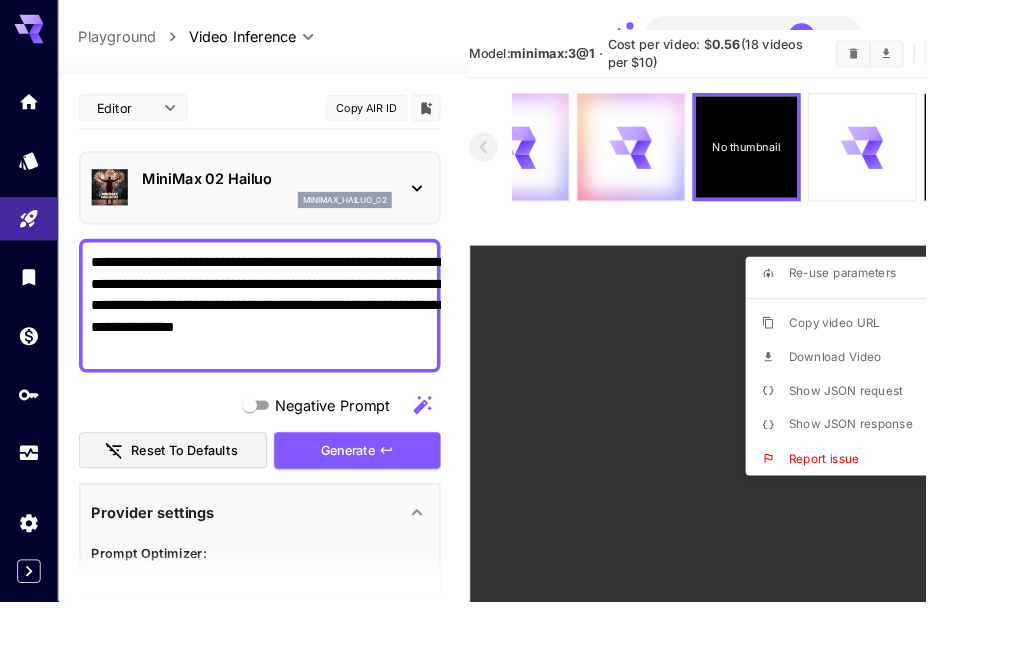 click on "Download Video" at bounding box center [924, 394] 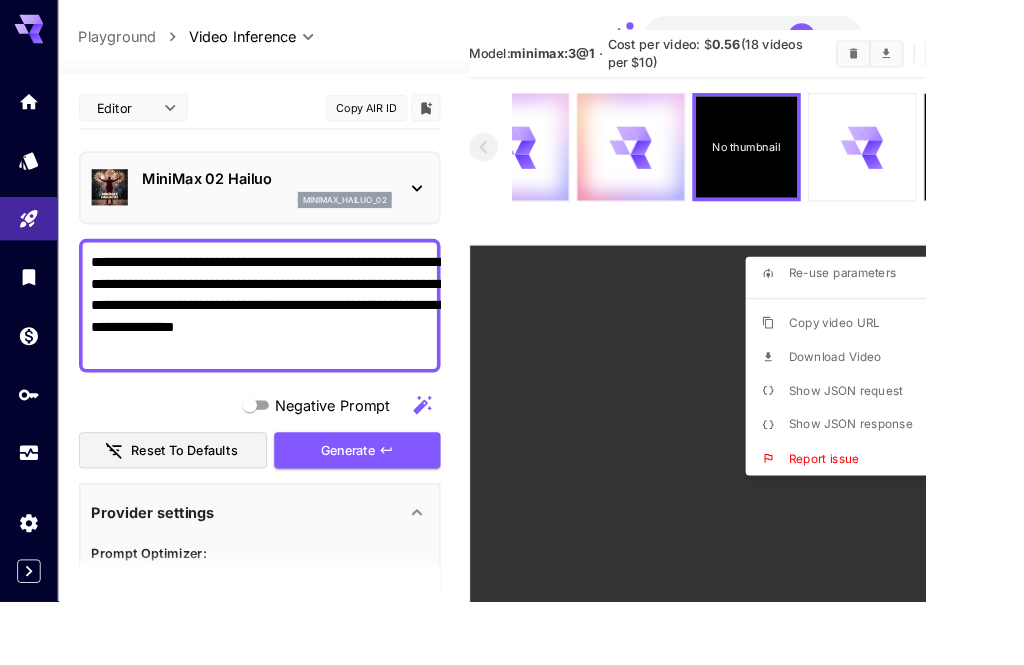 click at bounding box center [512, 332] 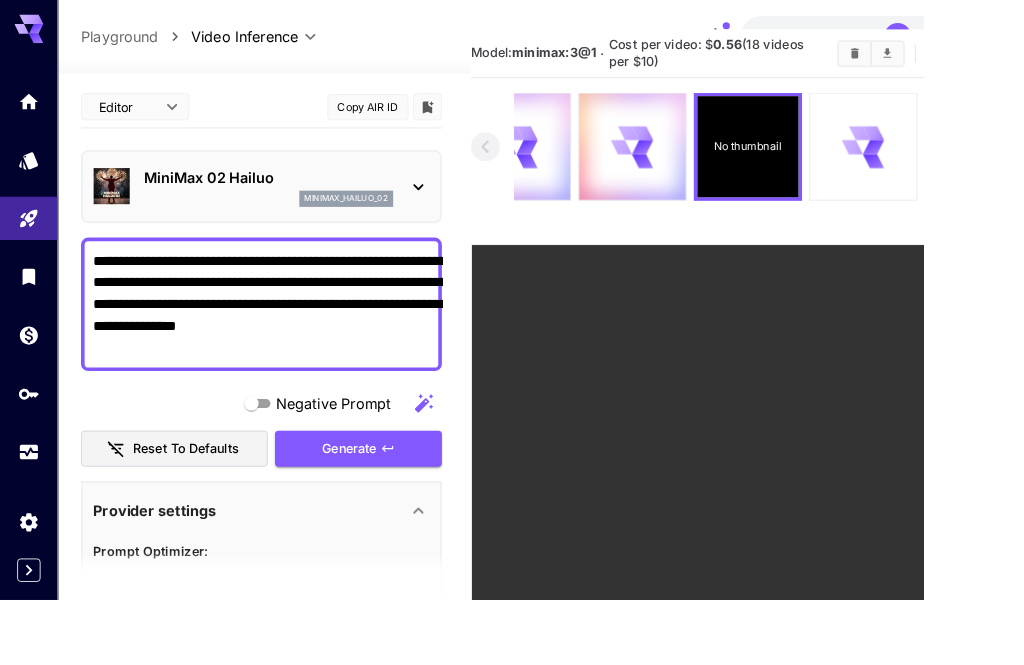 click 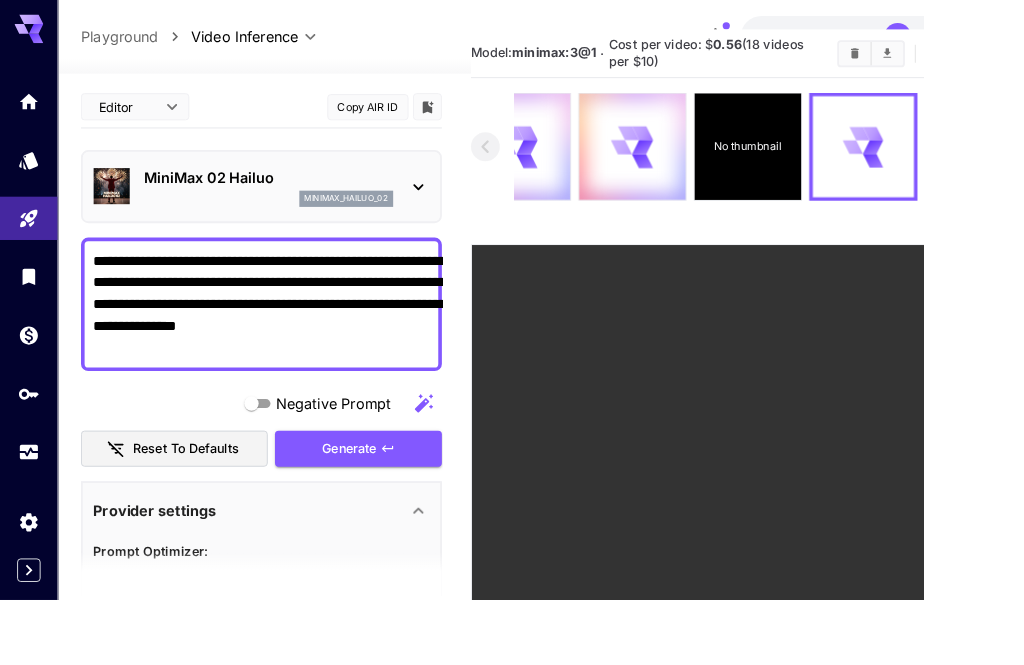 click at bounding box center (829, 578) 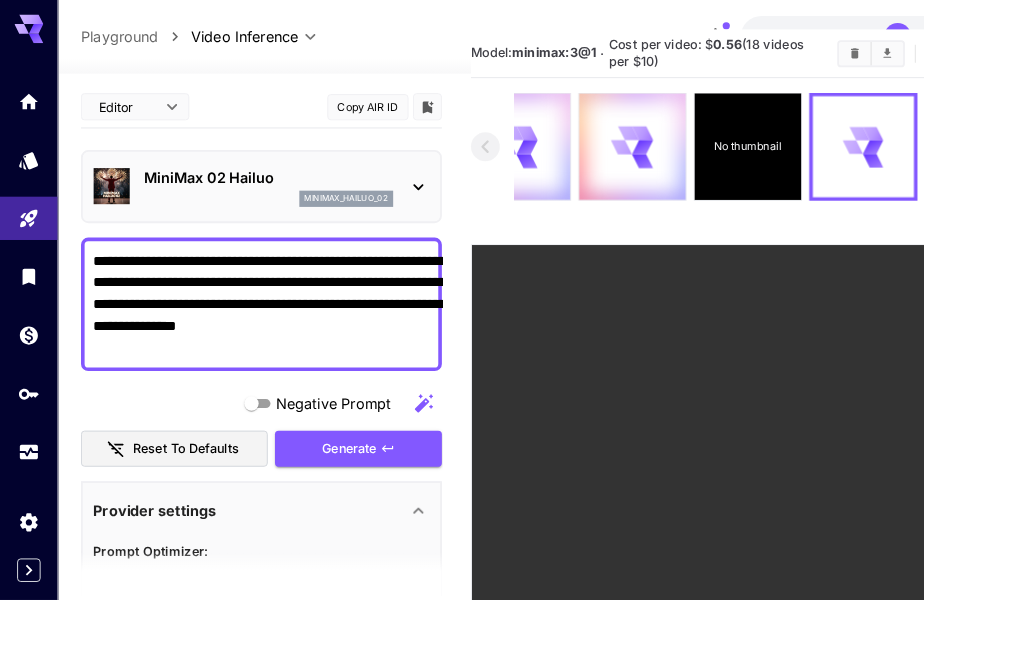 click at bounding box center [957, 163] 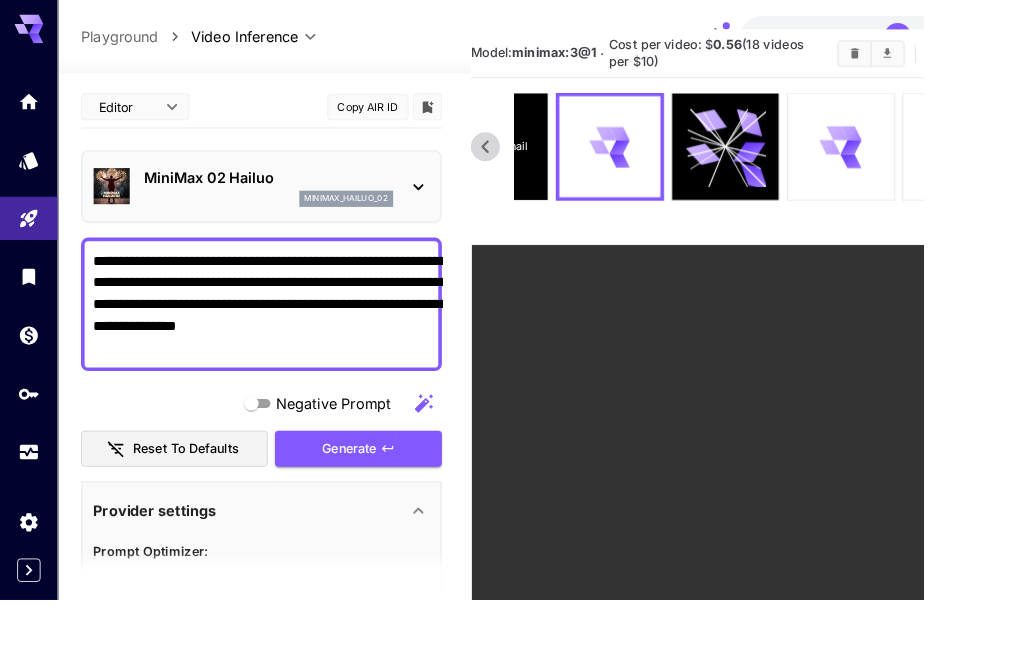 click 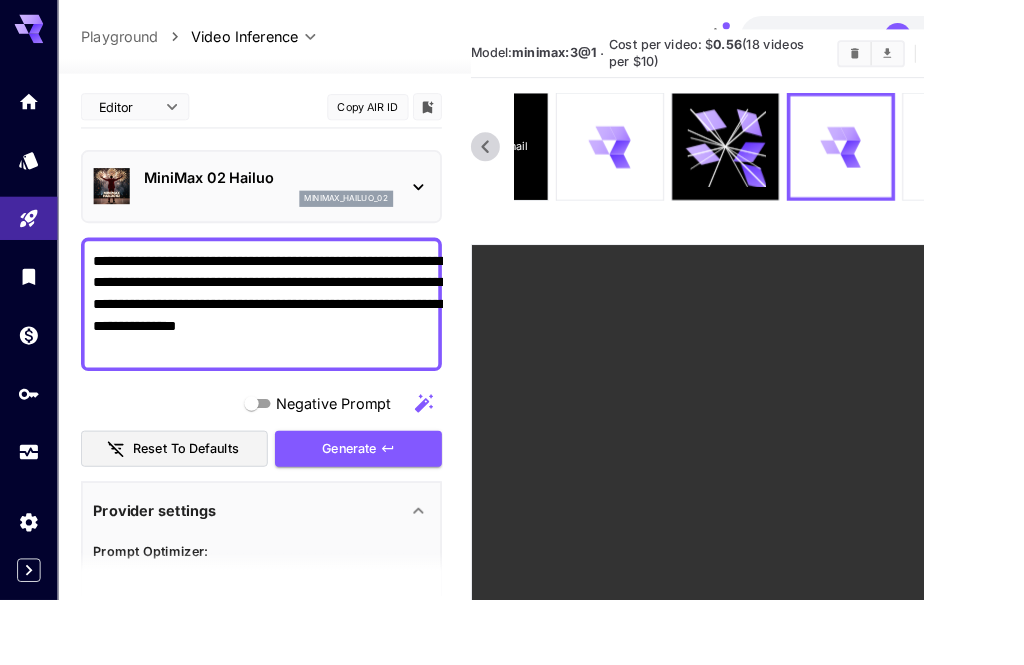 click 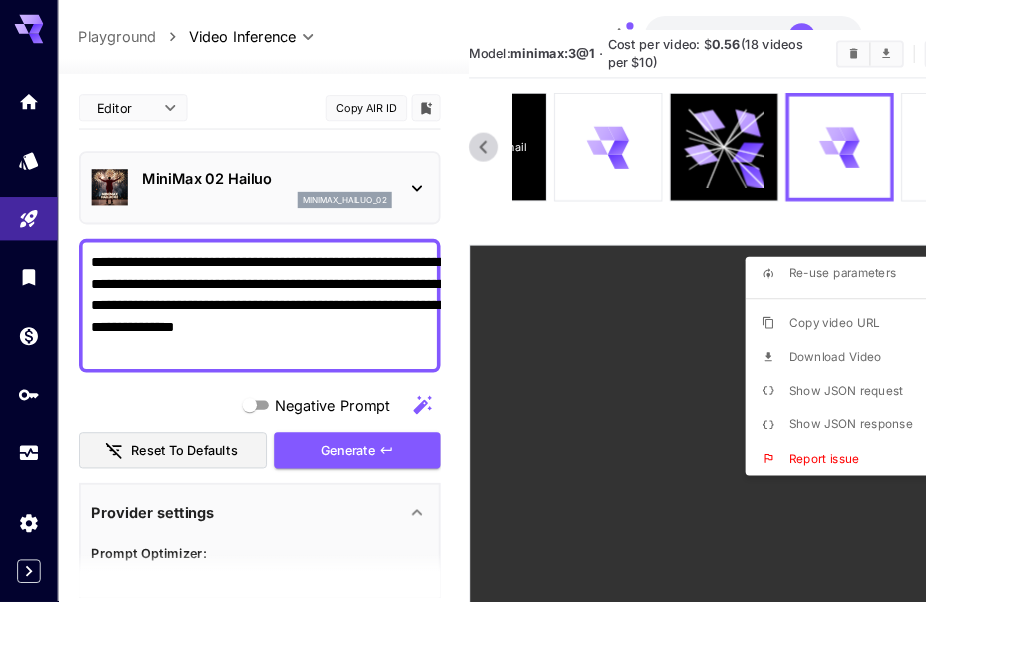 click on "Download Video" at bounding box center (924, 395) 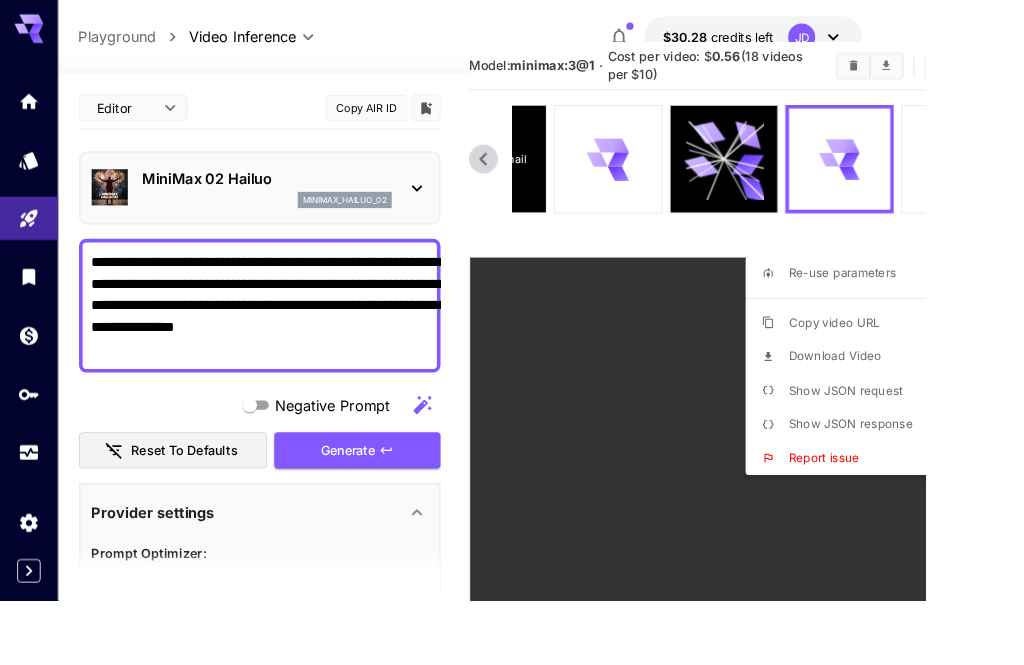 scroll, scrollTop: 0, scrollLeft: 0, axis: both 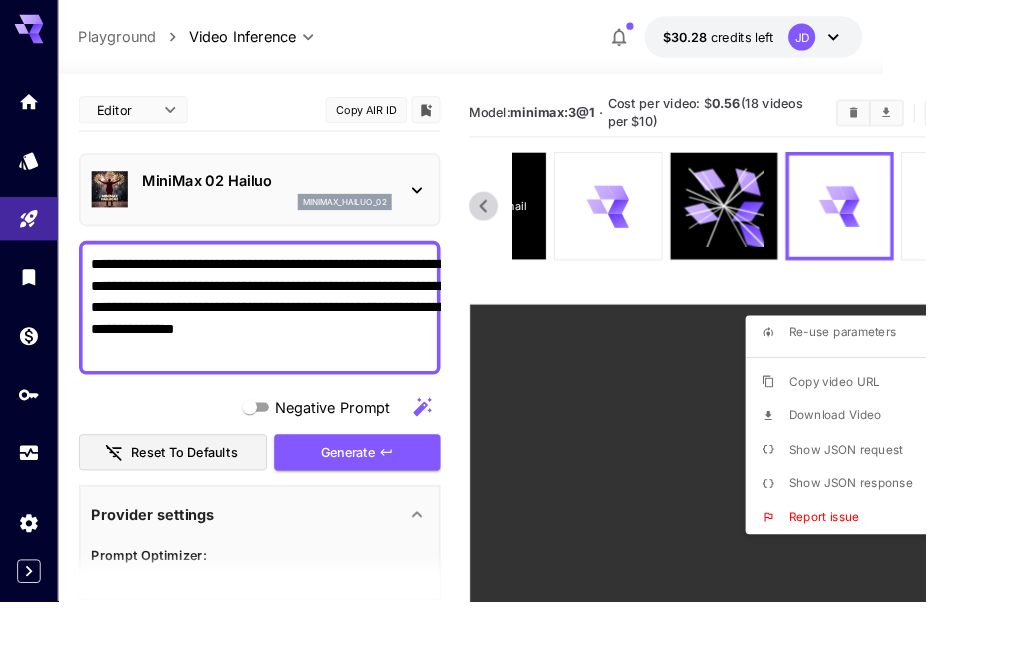 click at bounding box center (512, 332) 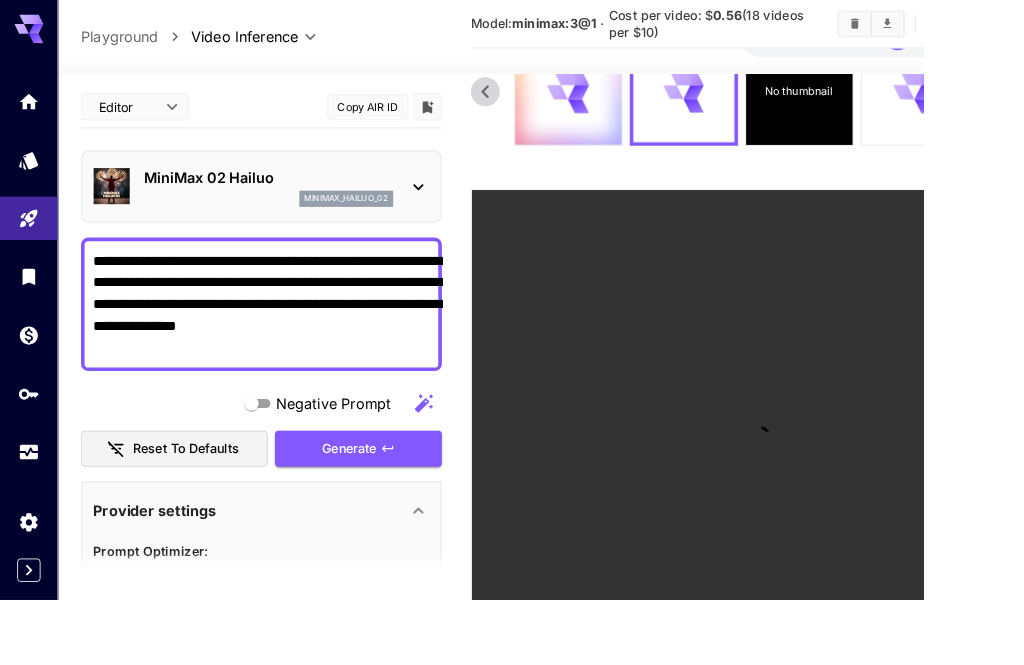 scroll, scrollTop: 126, scrollLeft: 0, axis: vertical 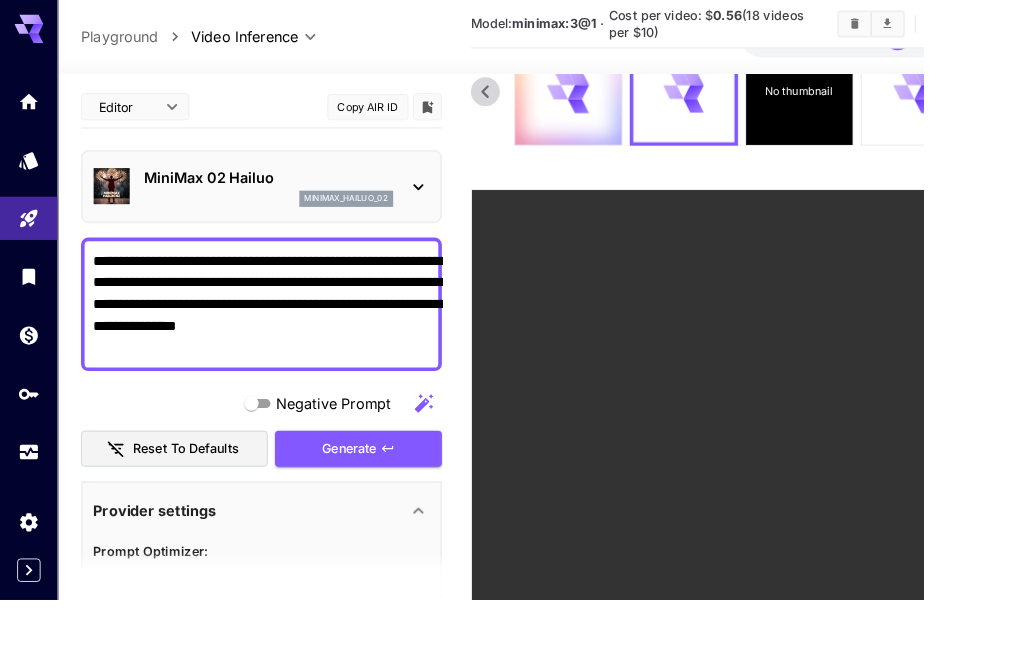 click at bounding box center (829, 517) 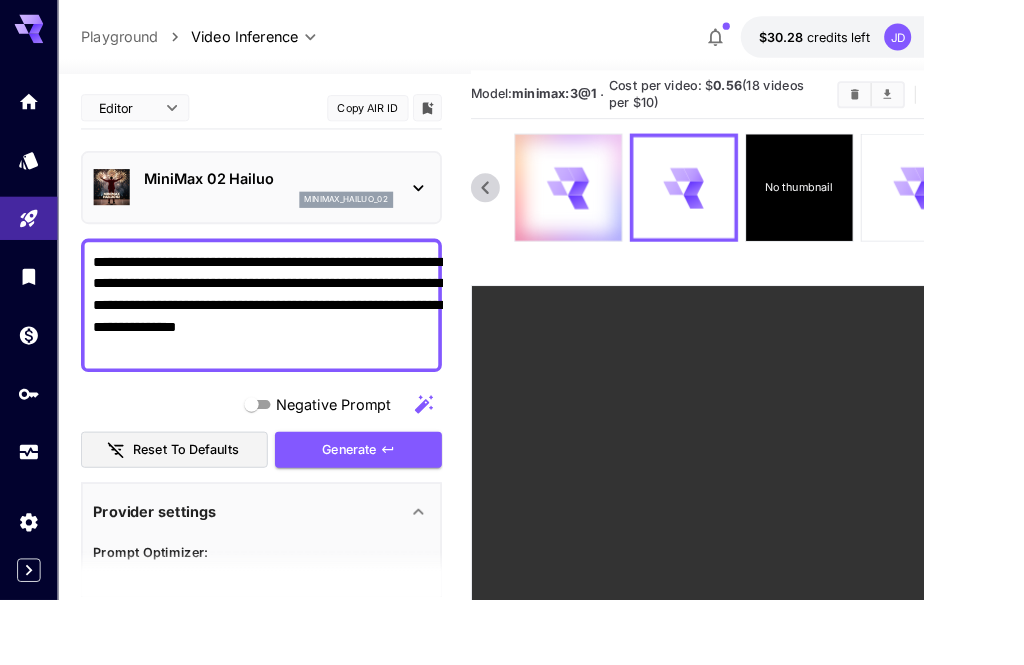 scroll, scrollTop: 18, scrollLeft: 0, axis: vertical 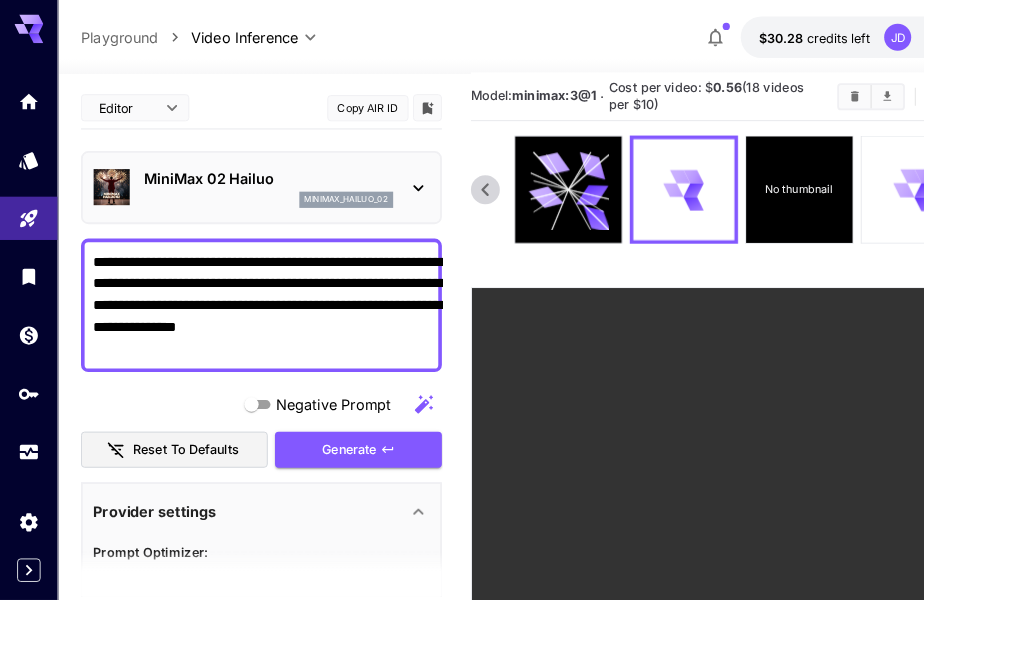 click at bounding box center [829, 625] 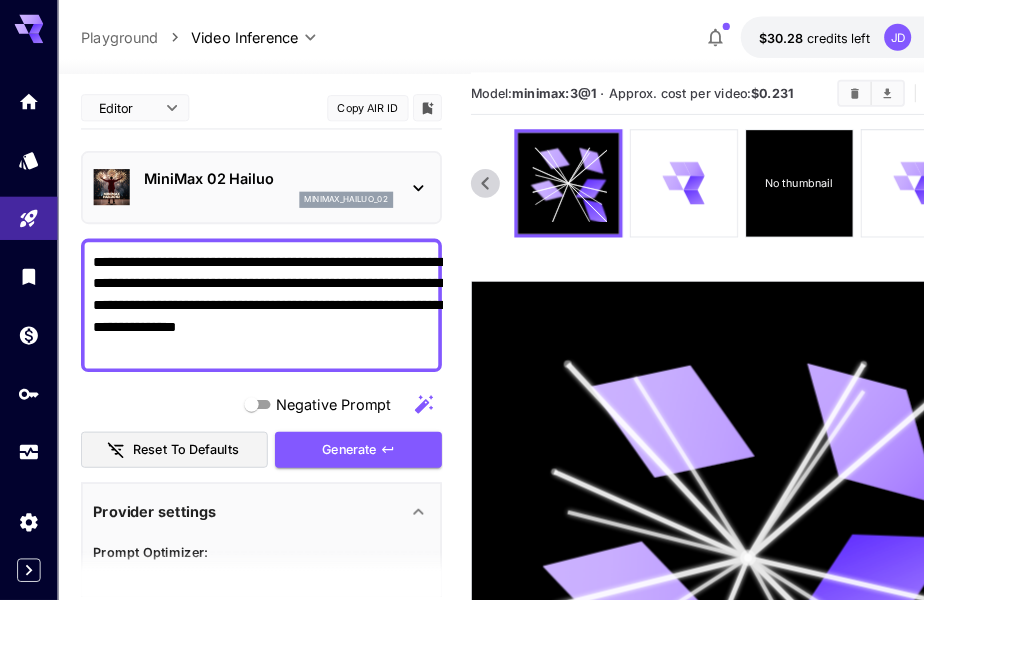 click 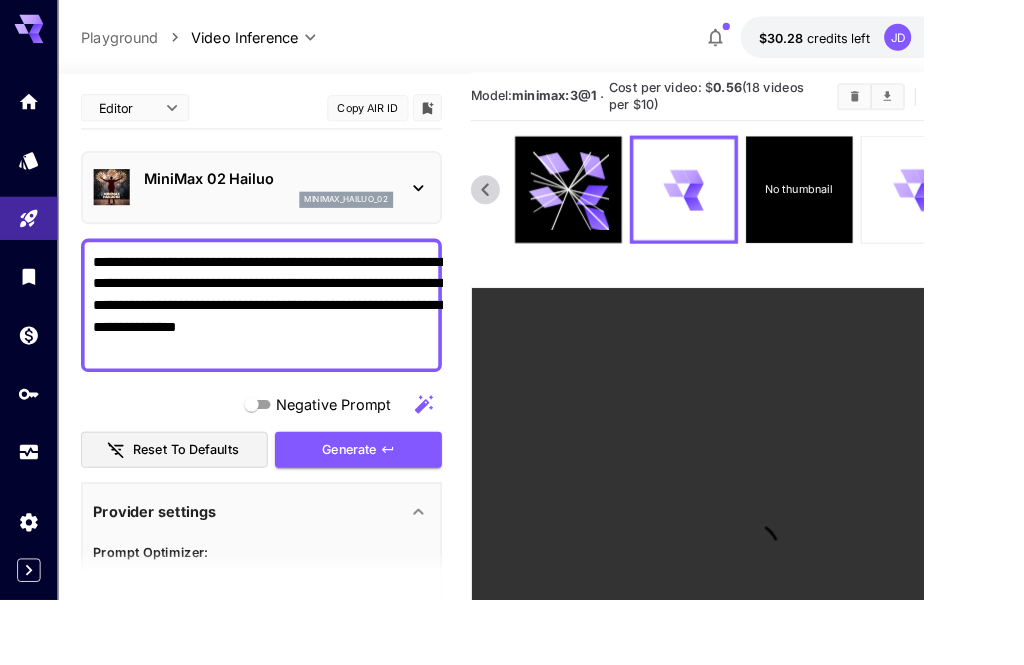 click 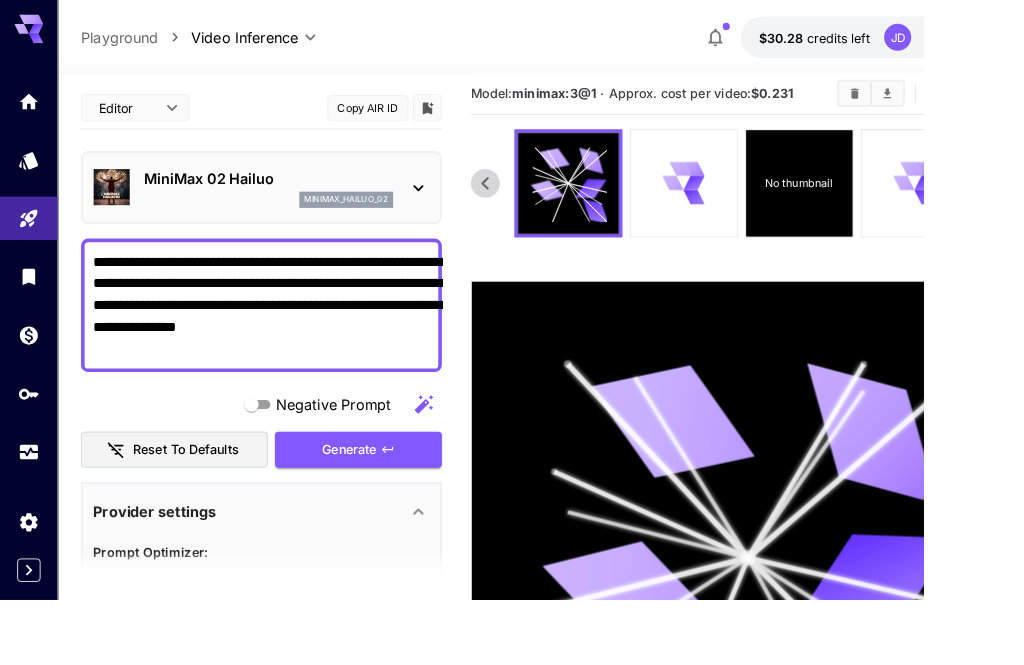 click at bounding box center (758, 203) 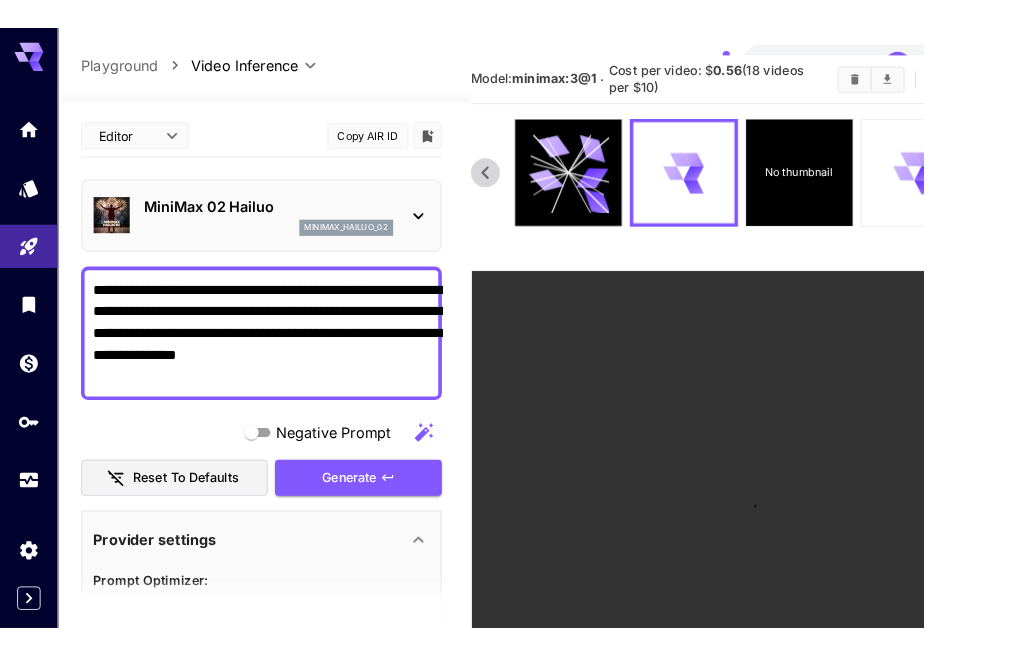 scroll, scrollTop: 0, scrollLeft: 0, axis: both 